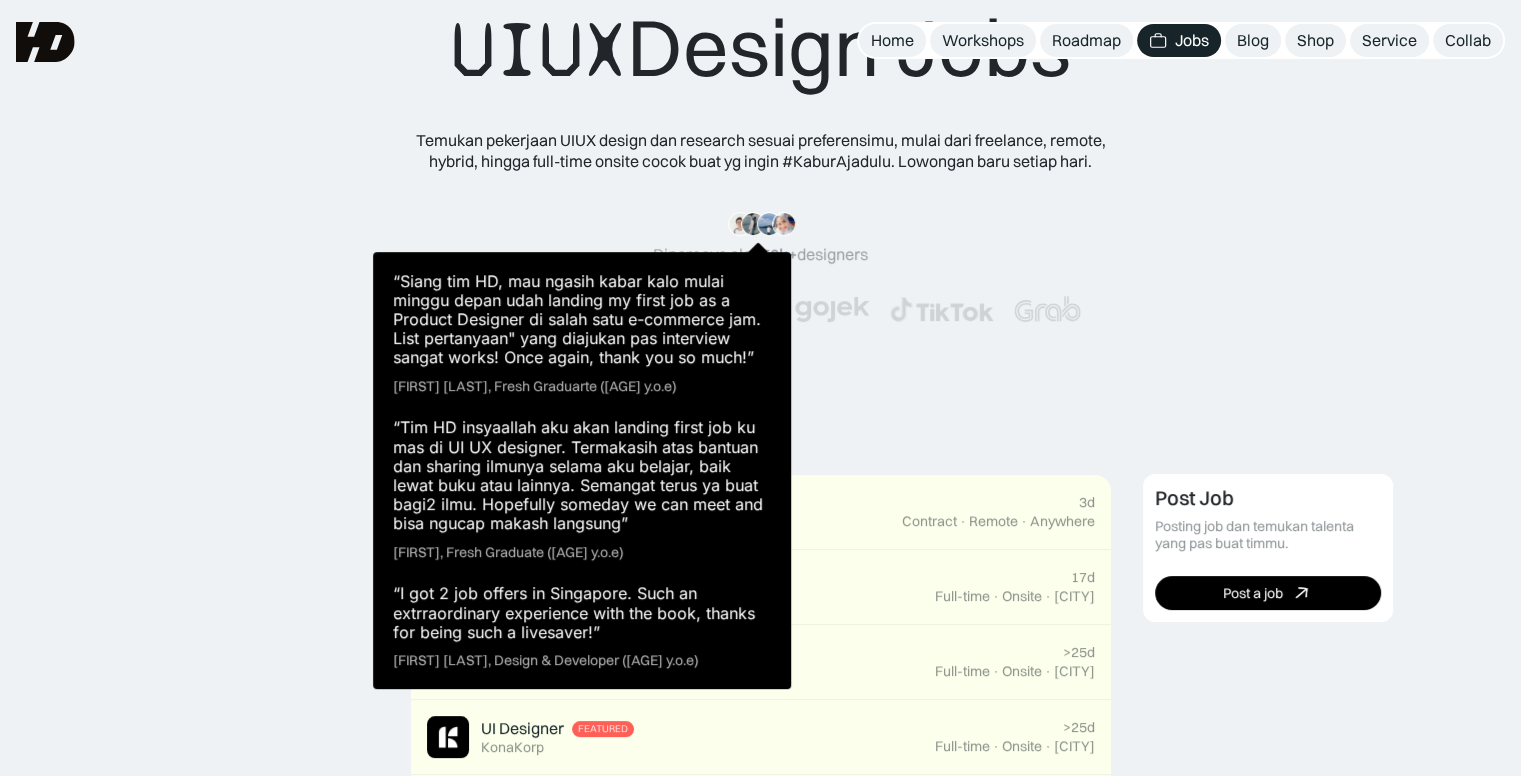 scroll, scrollTop: 133, scrollLeft: 0, axis: vertical 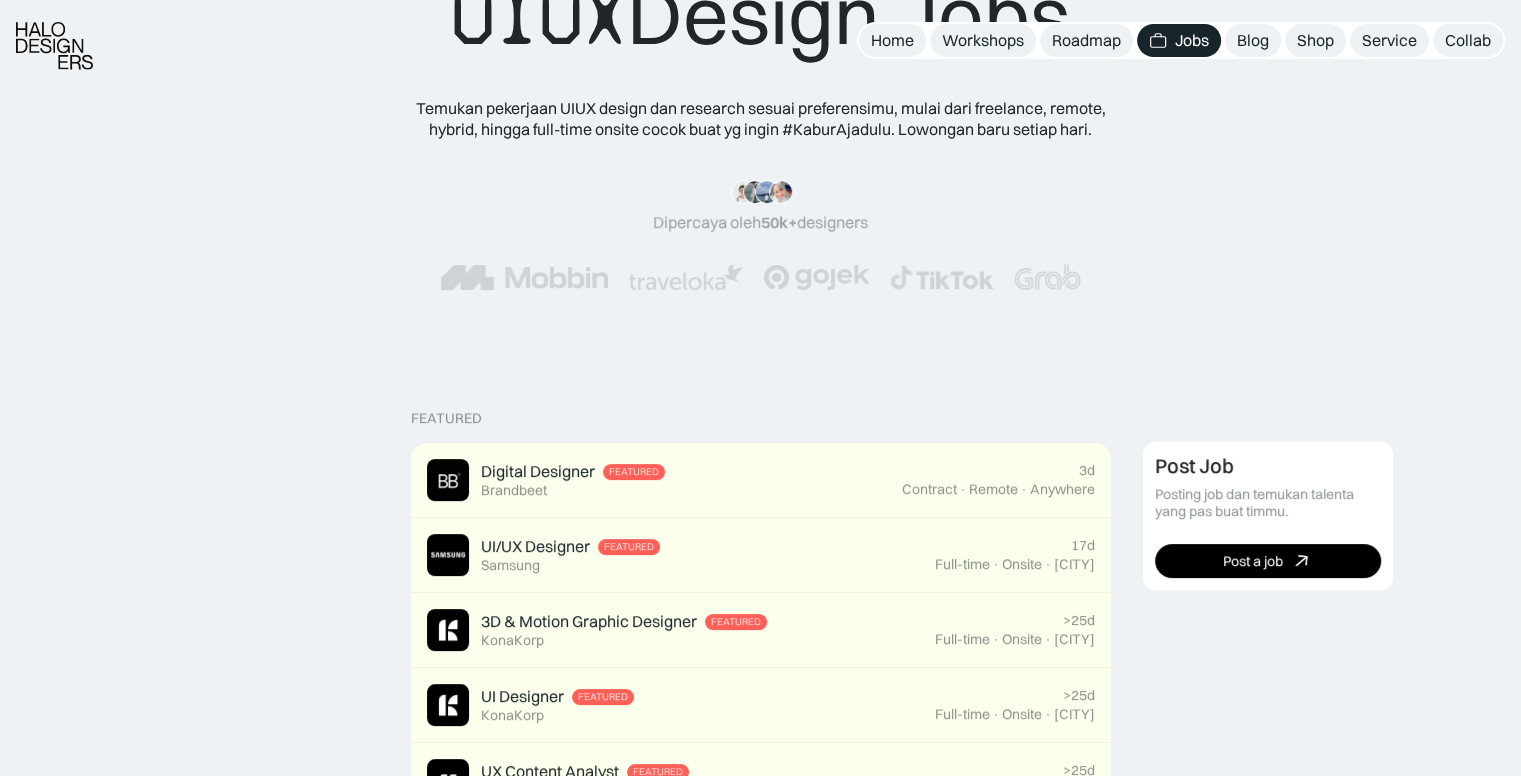 click at bounding box center [1047, 277] 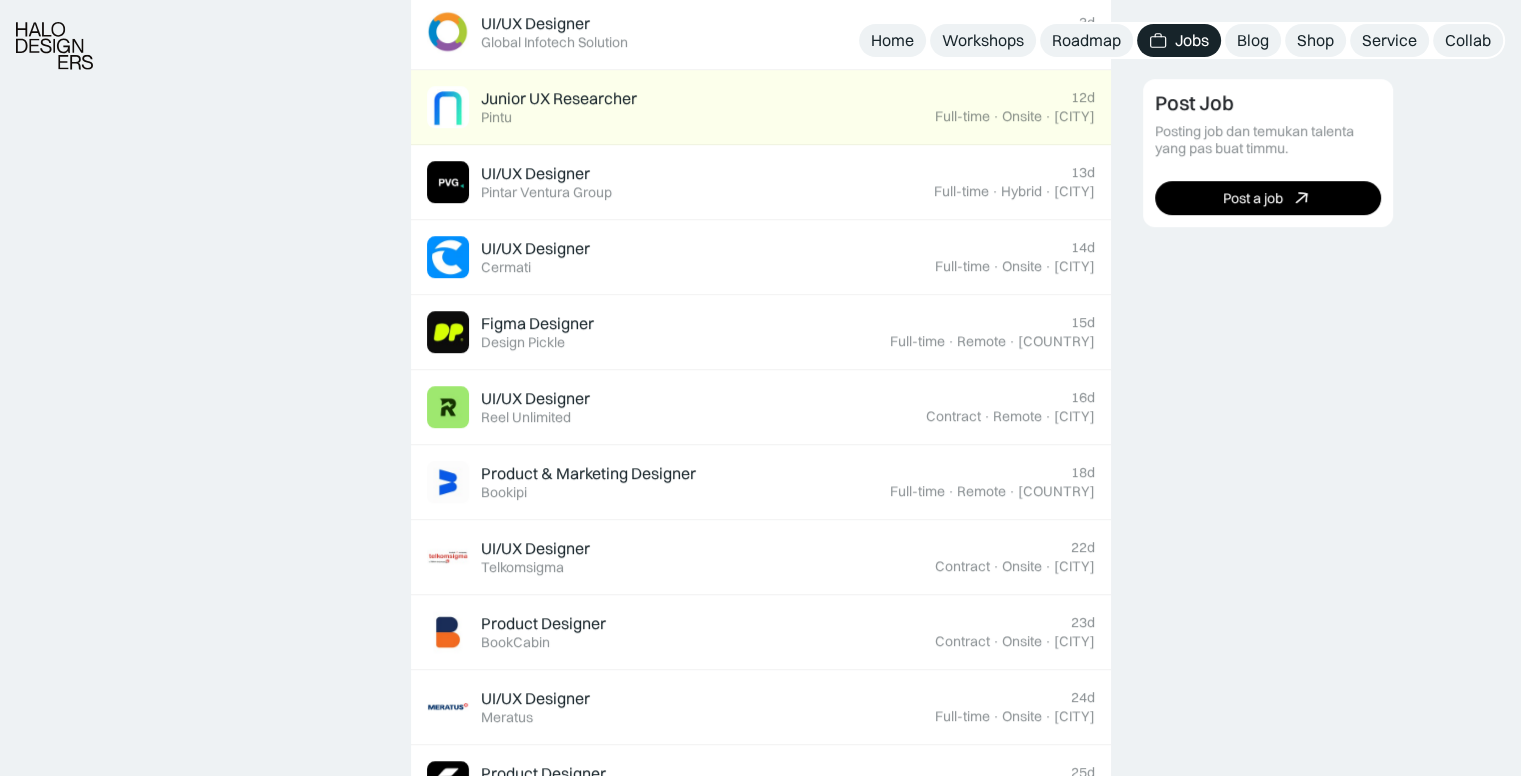 scroll, scrollTop: 1200, scrollLeft: 0, axis: vertical 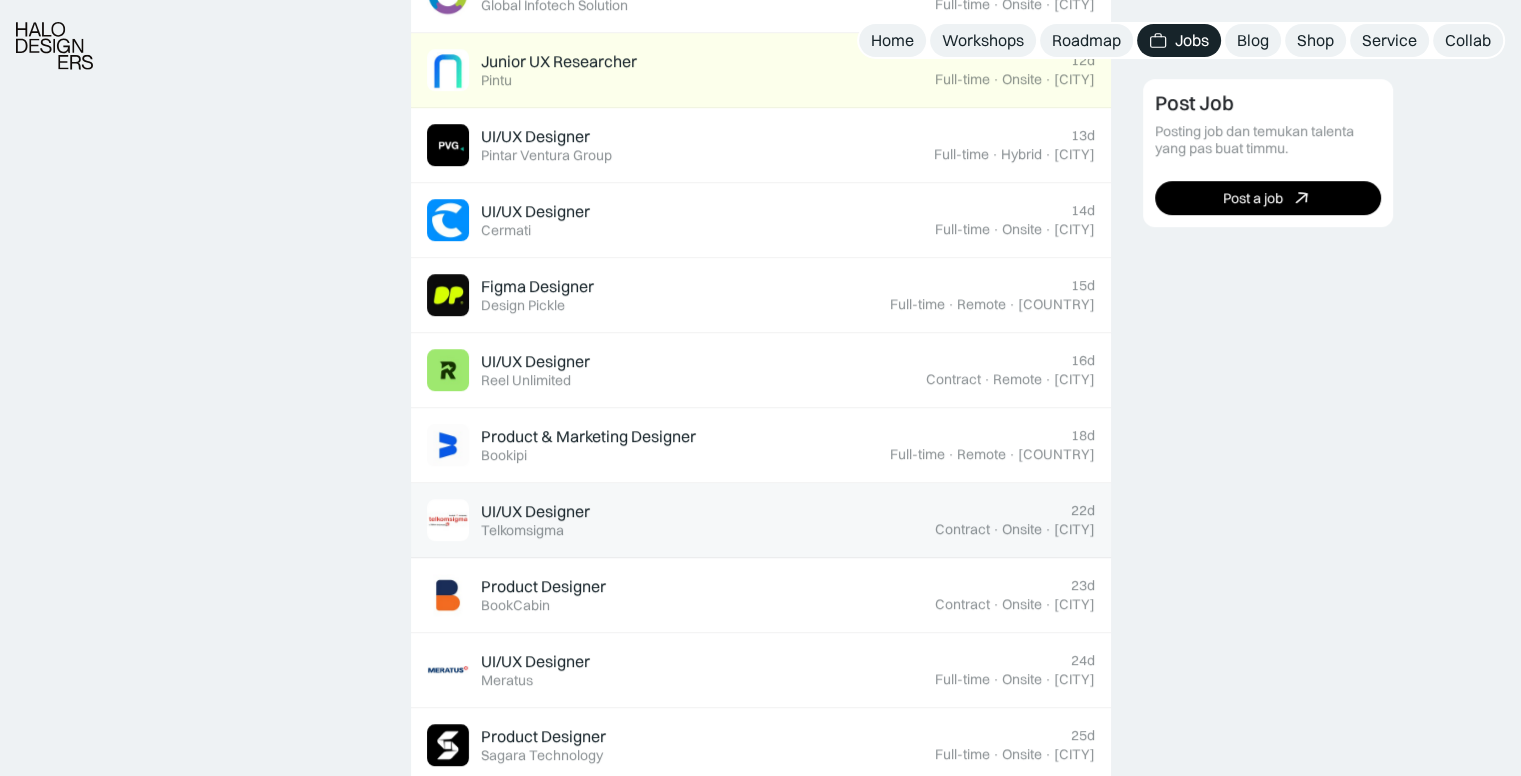 click on "UI/UX Designer" at bounding box center [535, 511] 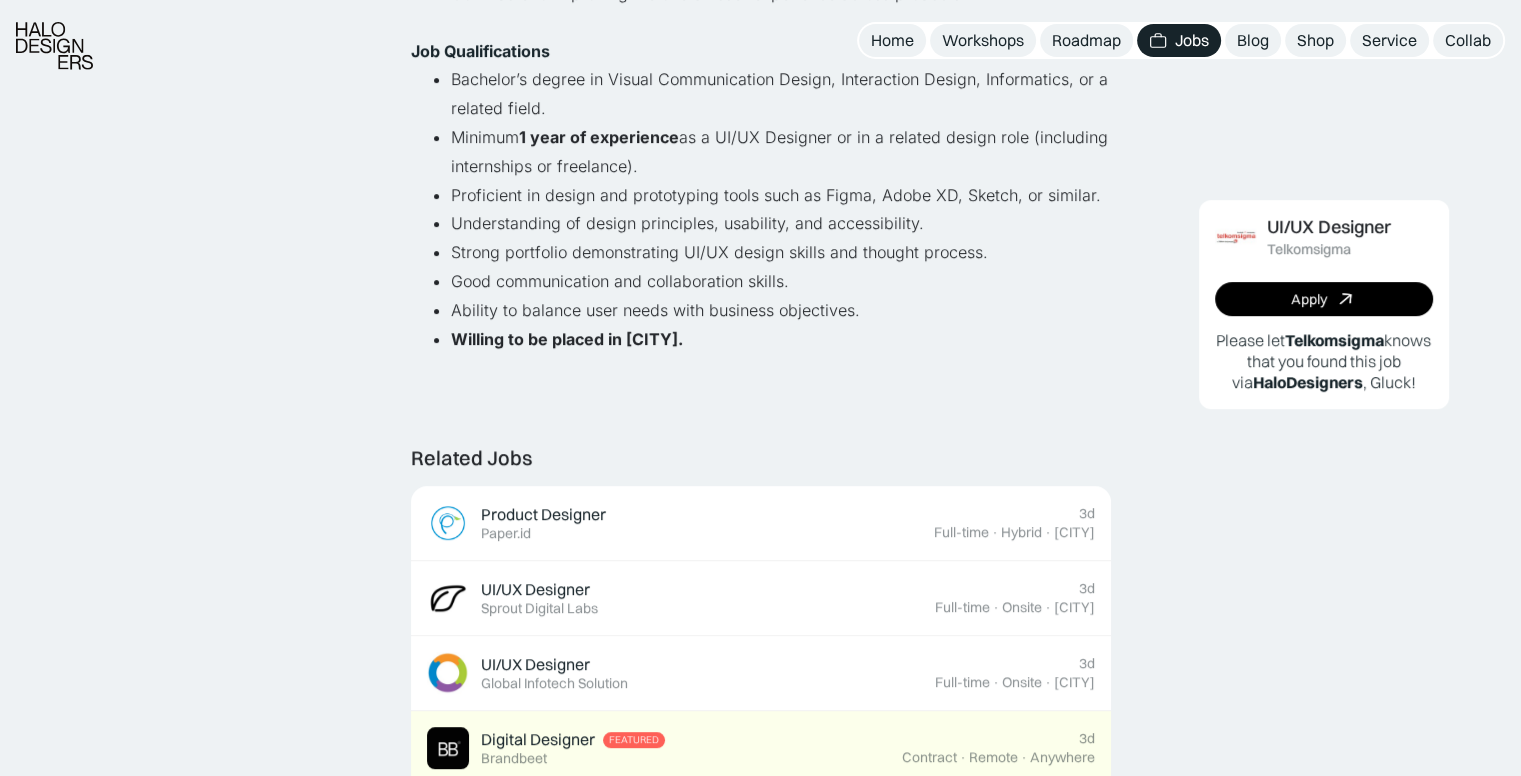 scroll, scrollTop: 800, scrollLeft: 0, axis: vertical 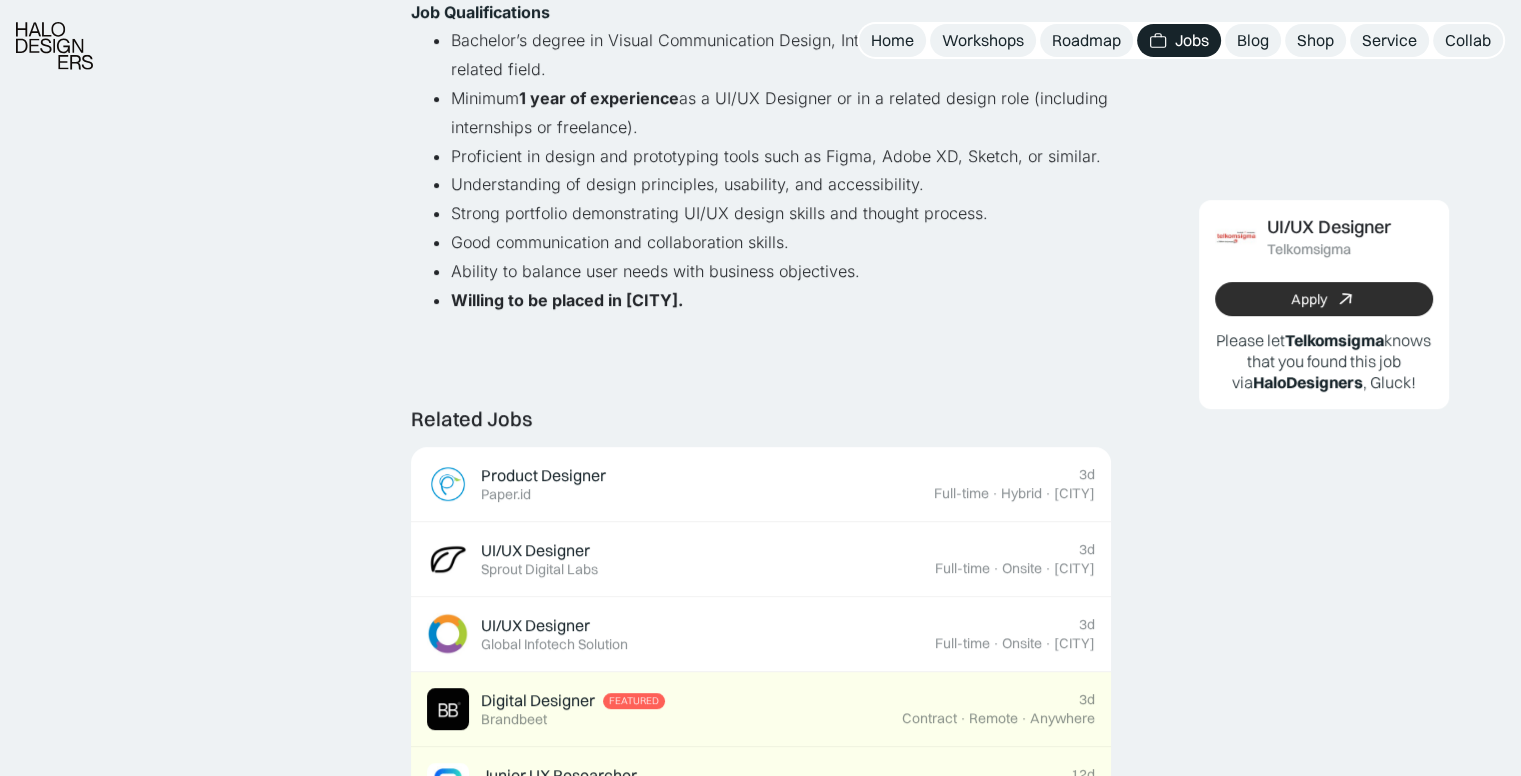 click on "Apply" at bounding box center [1309, 299] 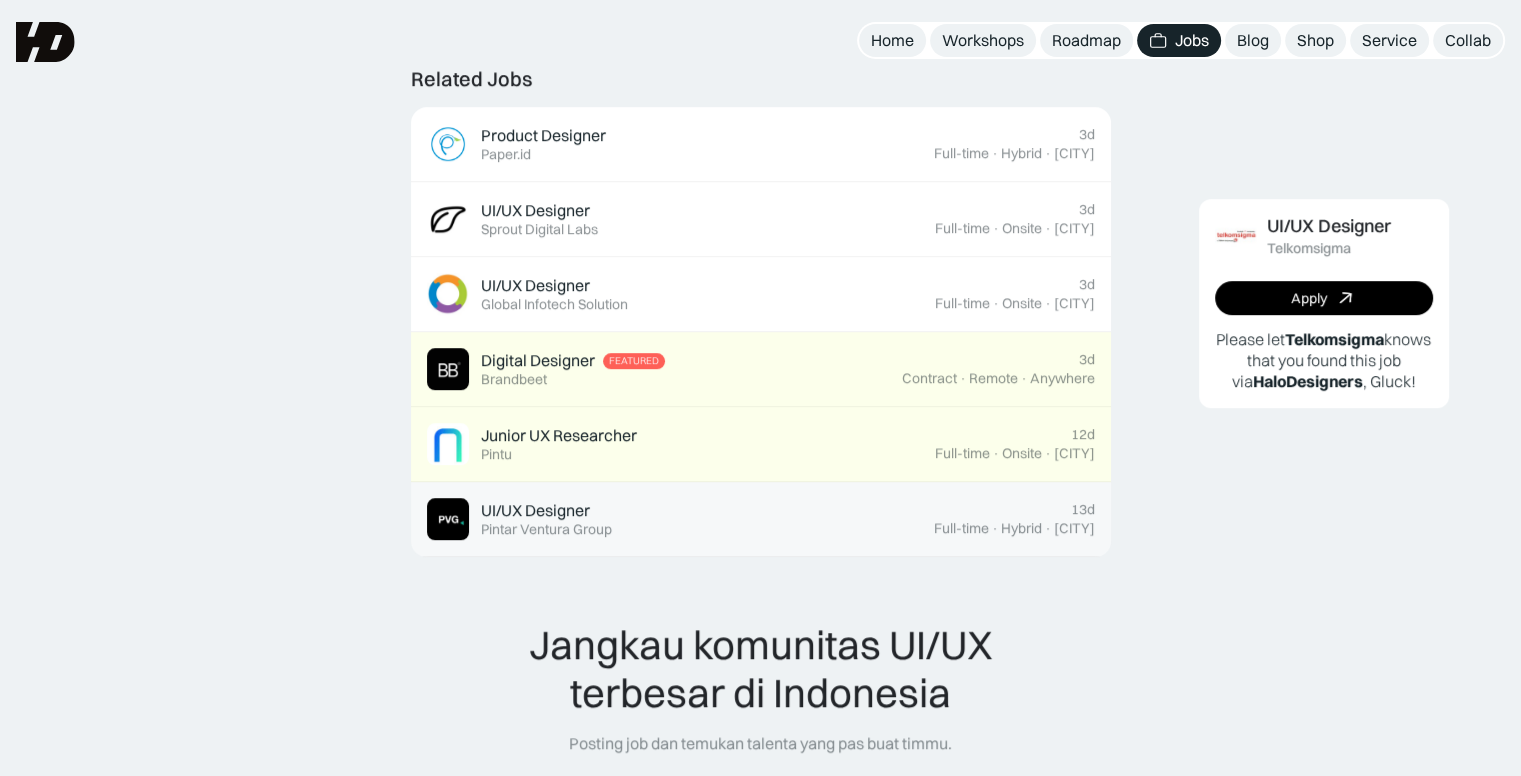 scroll, scrollTop: 933, scrollLeft: 0, axis: vertical 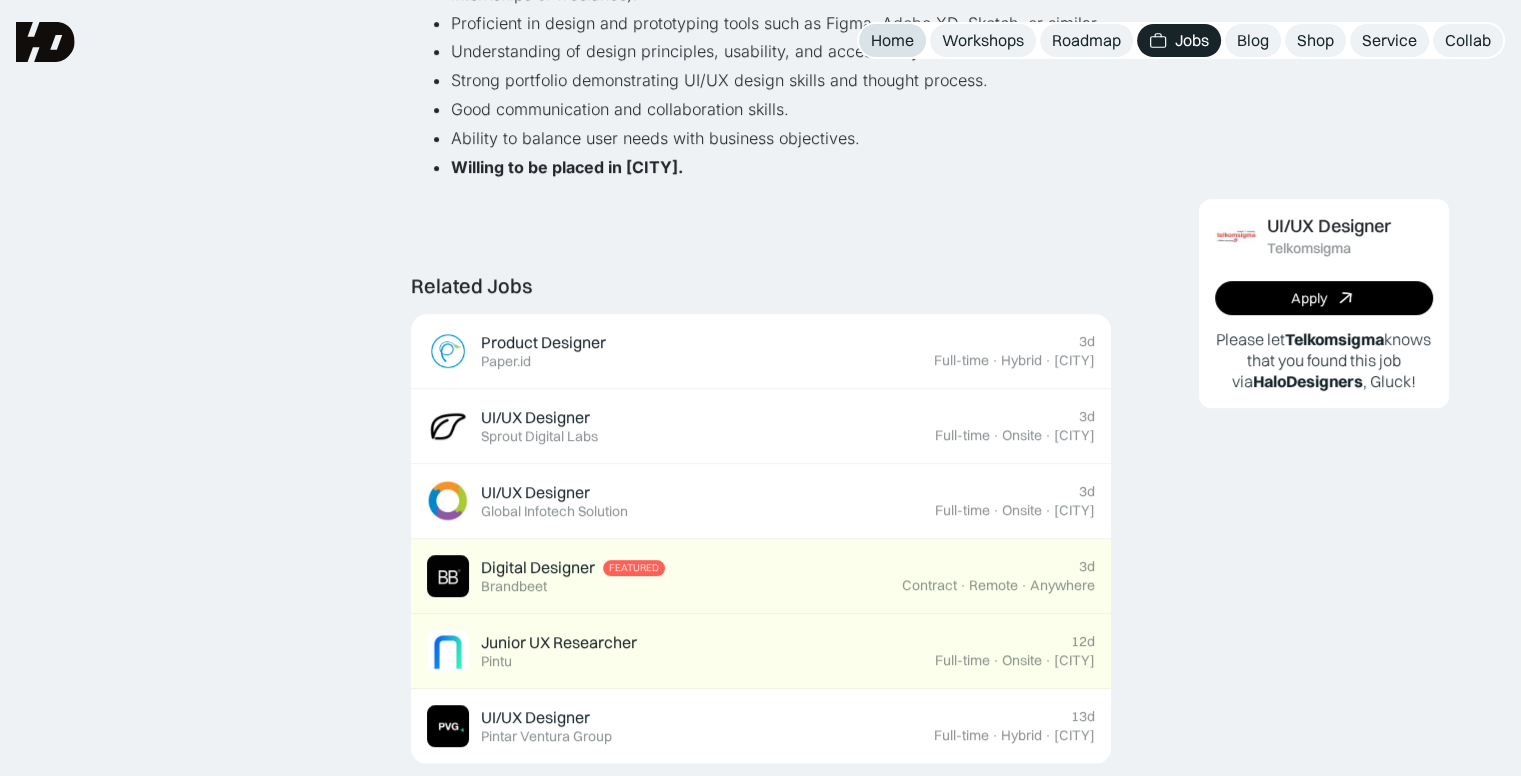 click on "Home" at bounding box center [892, 40] 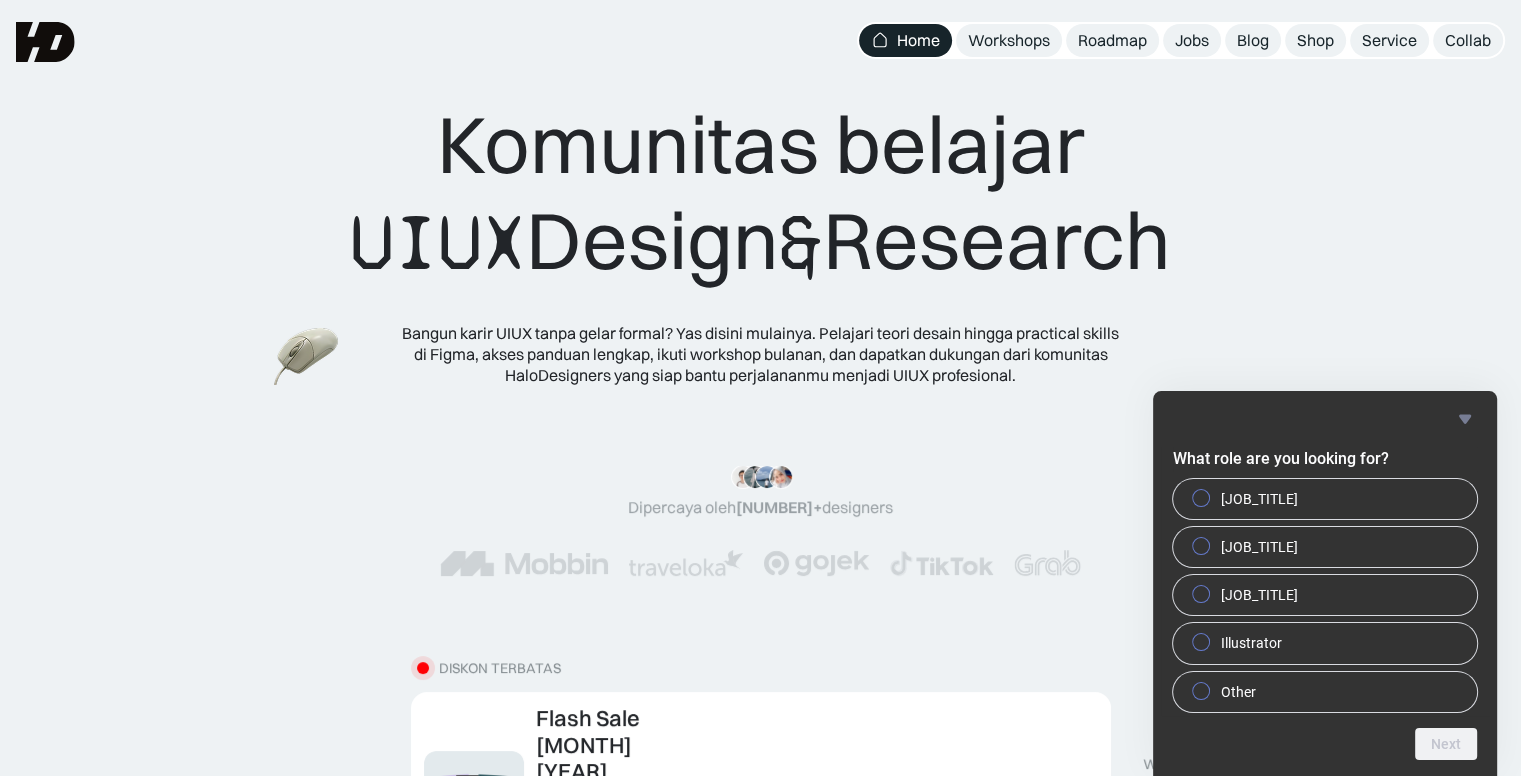 scroll, scrollTop: 0, scrollLeft: 0, axis: both 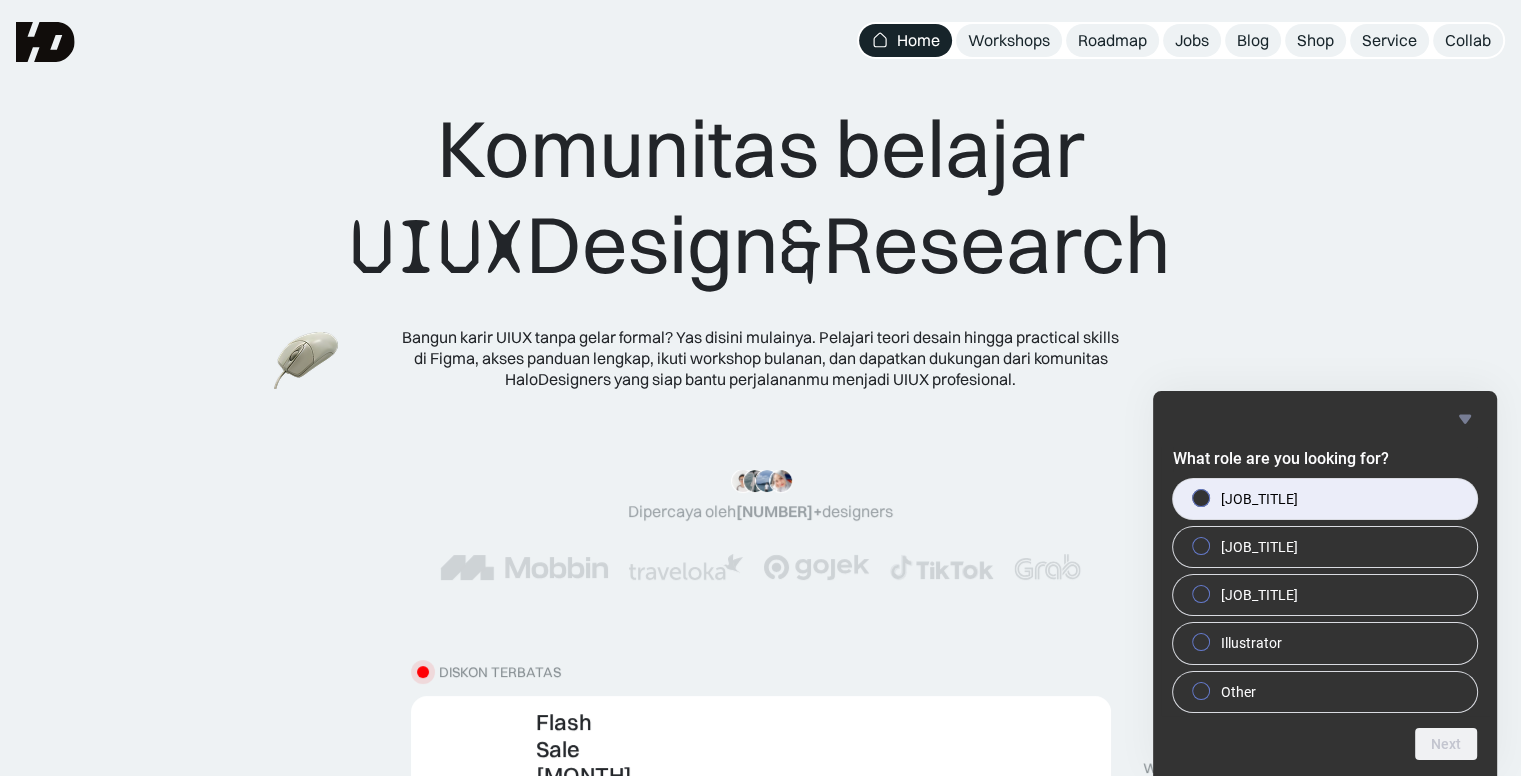 click on "[JOB_TITLE]" at bounding box center (1325, 499) 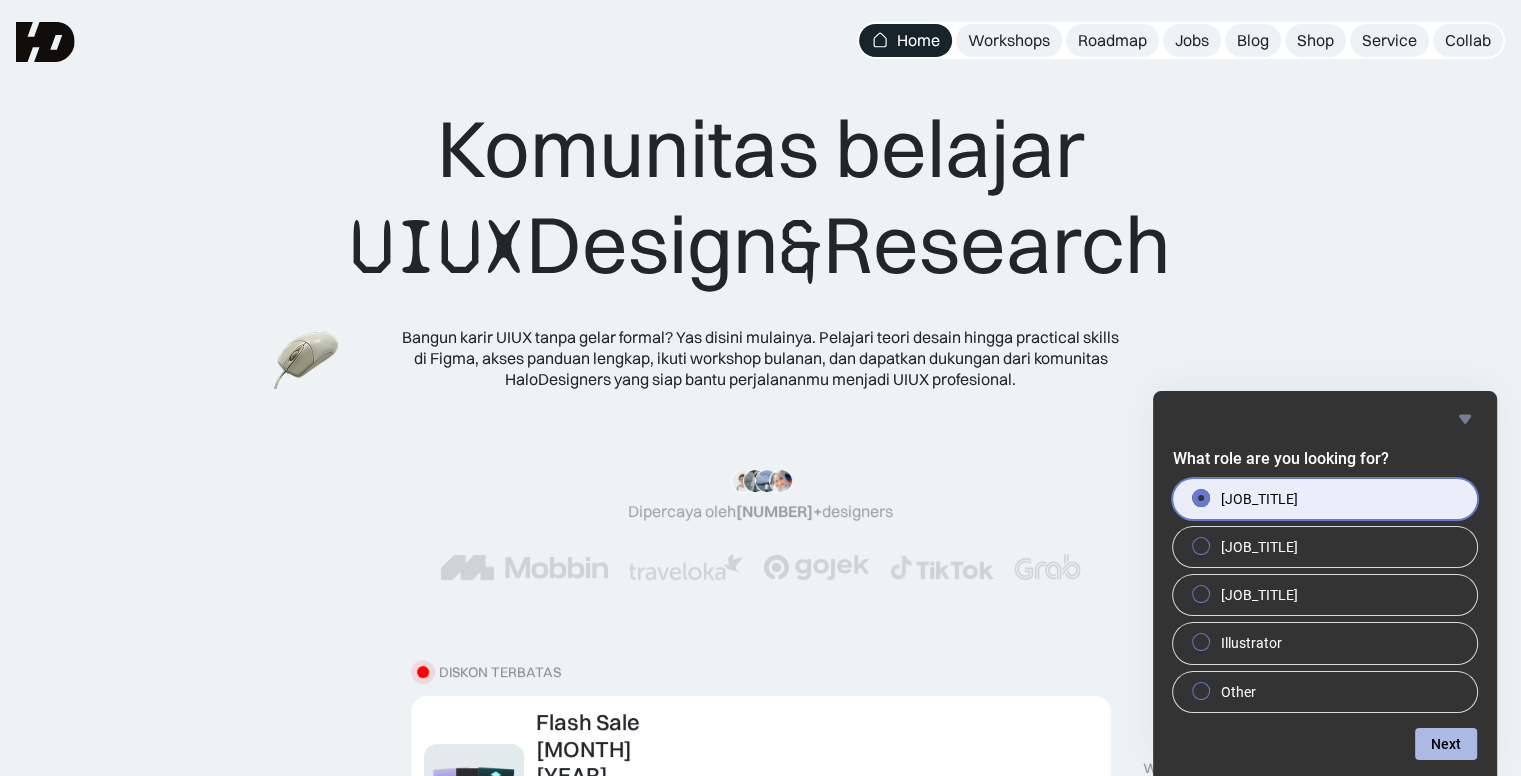 click on "Next" at bounding box center (1446, 744) 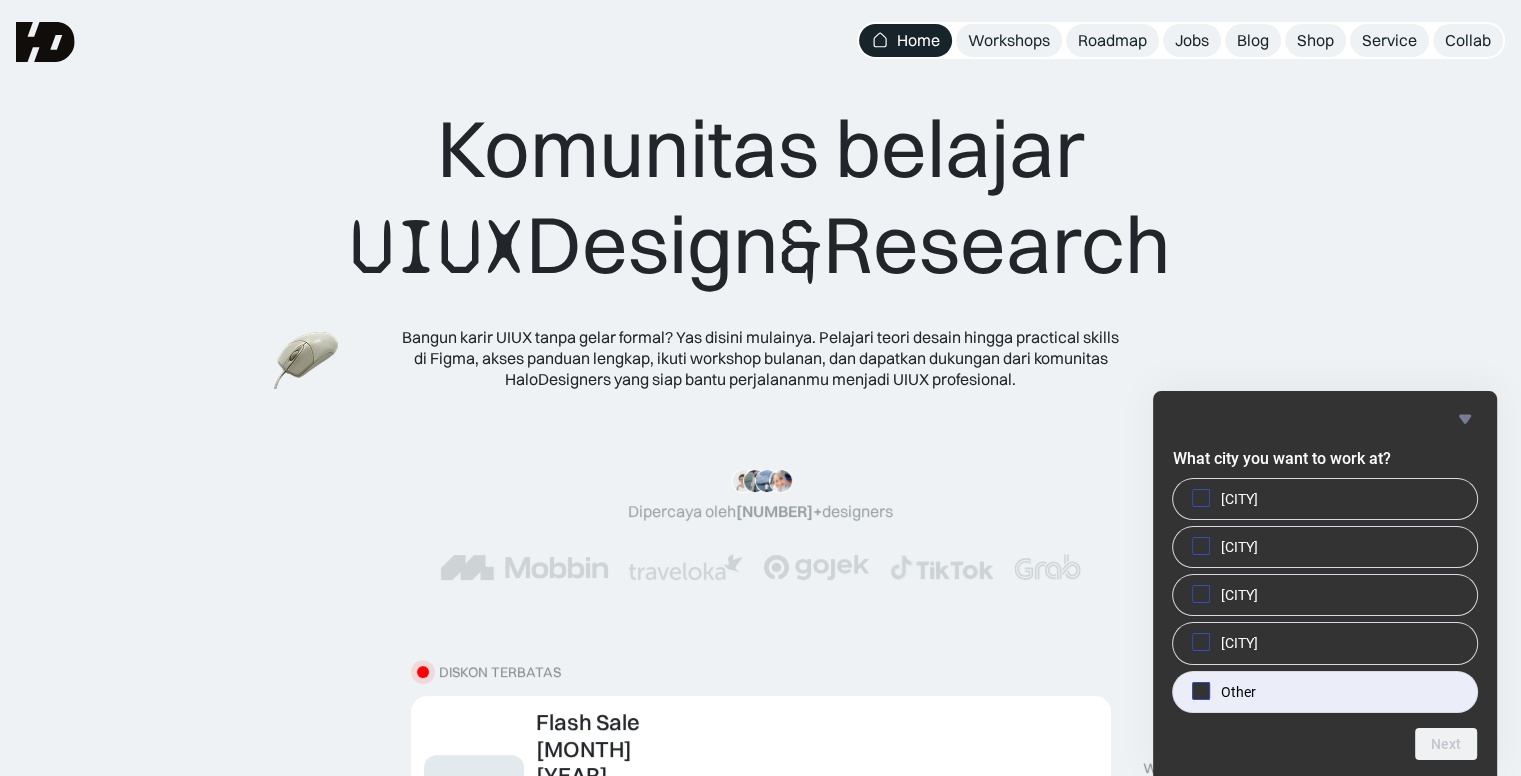 click on "Other" at bounding box center (1325, 692) 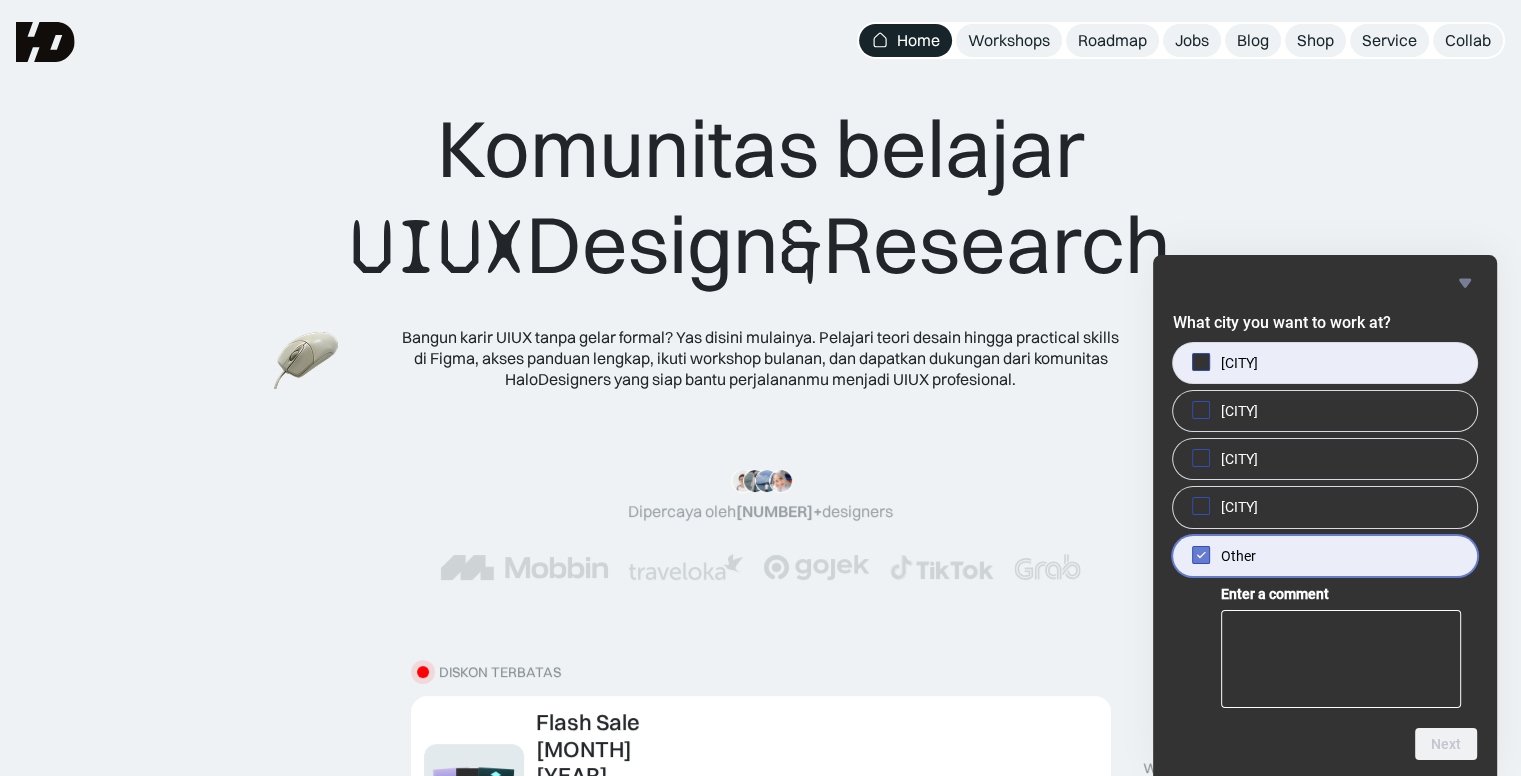 click at bounding box center (1201, 362) 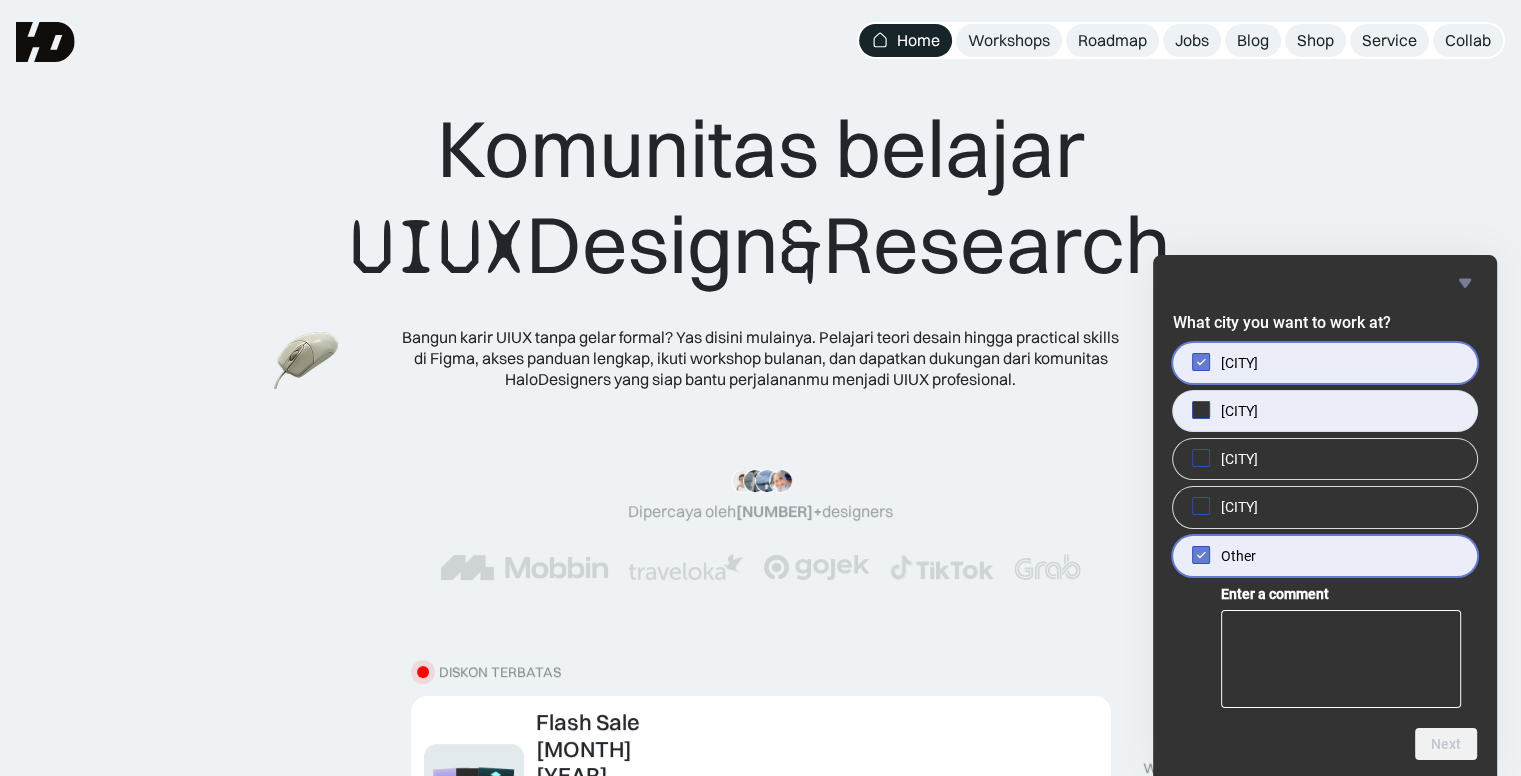 click on "Singapore" at bounding box center (1201, 409) 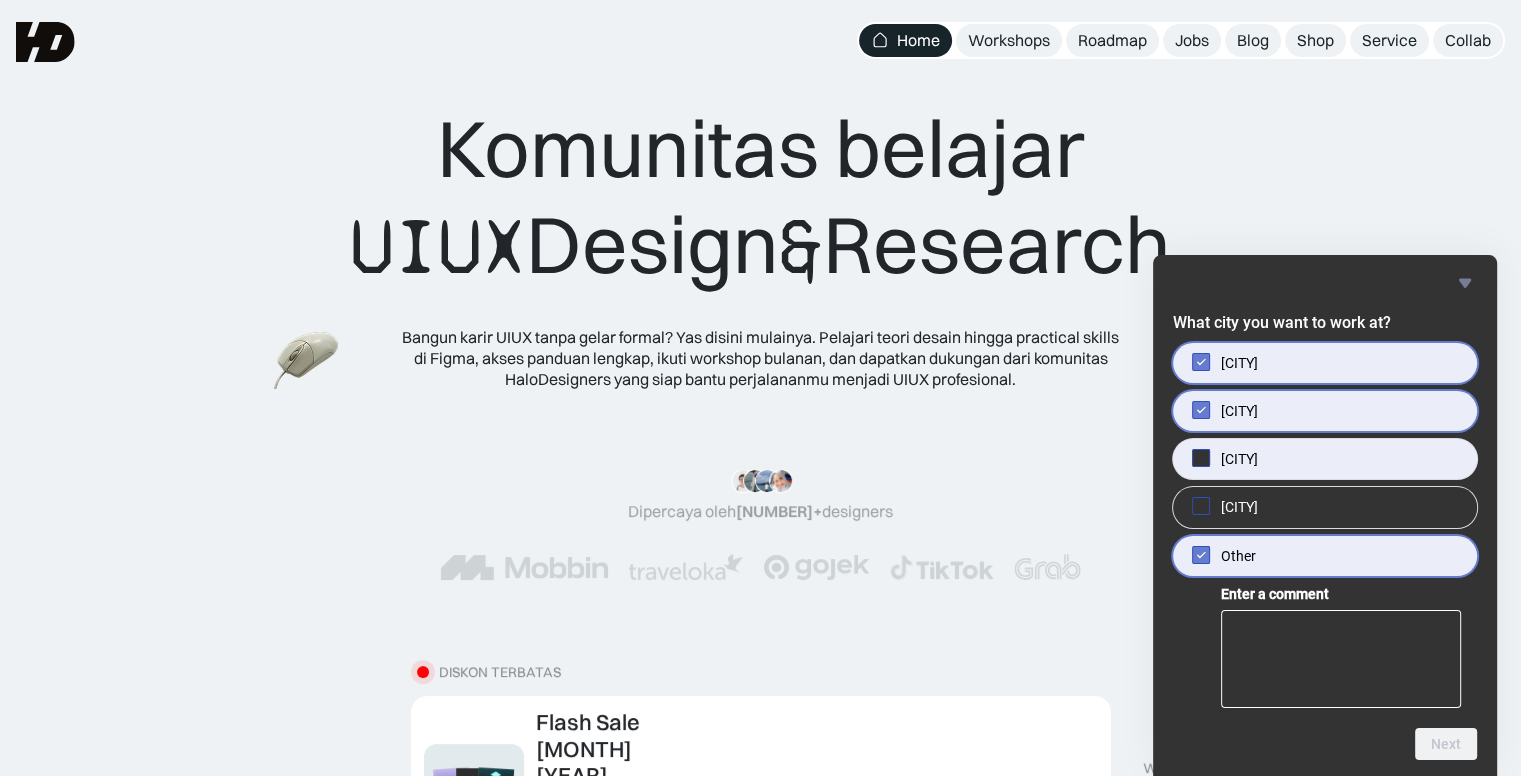 click on "Bandung" at bounding box center (1201, 458) 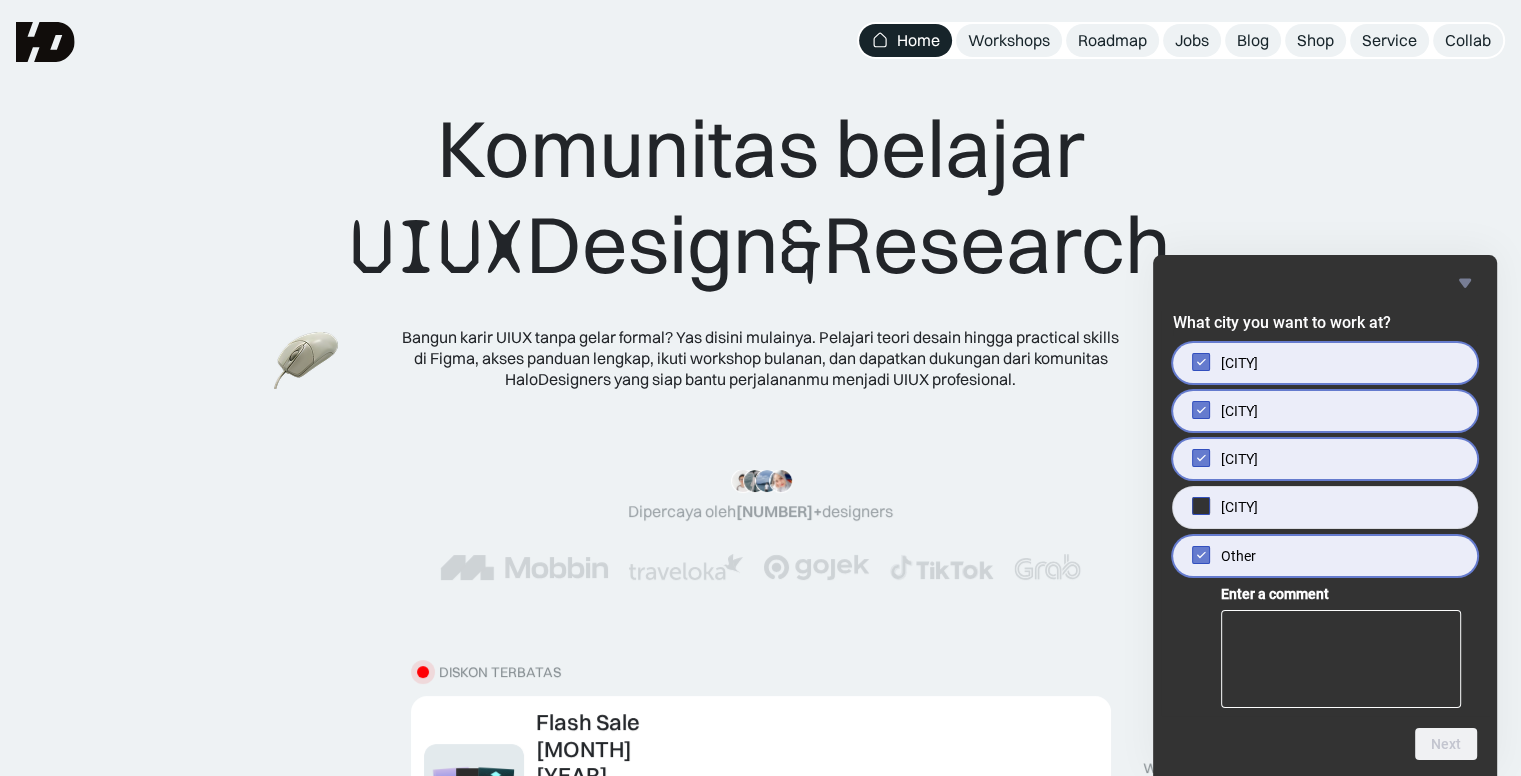 click on "Beijing" at bounding box center (1201, 506) 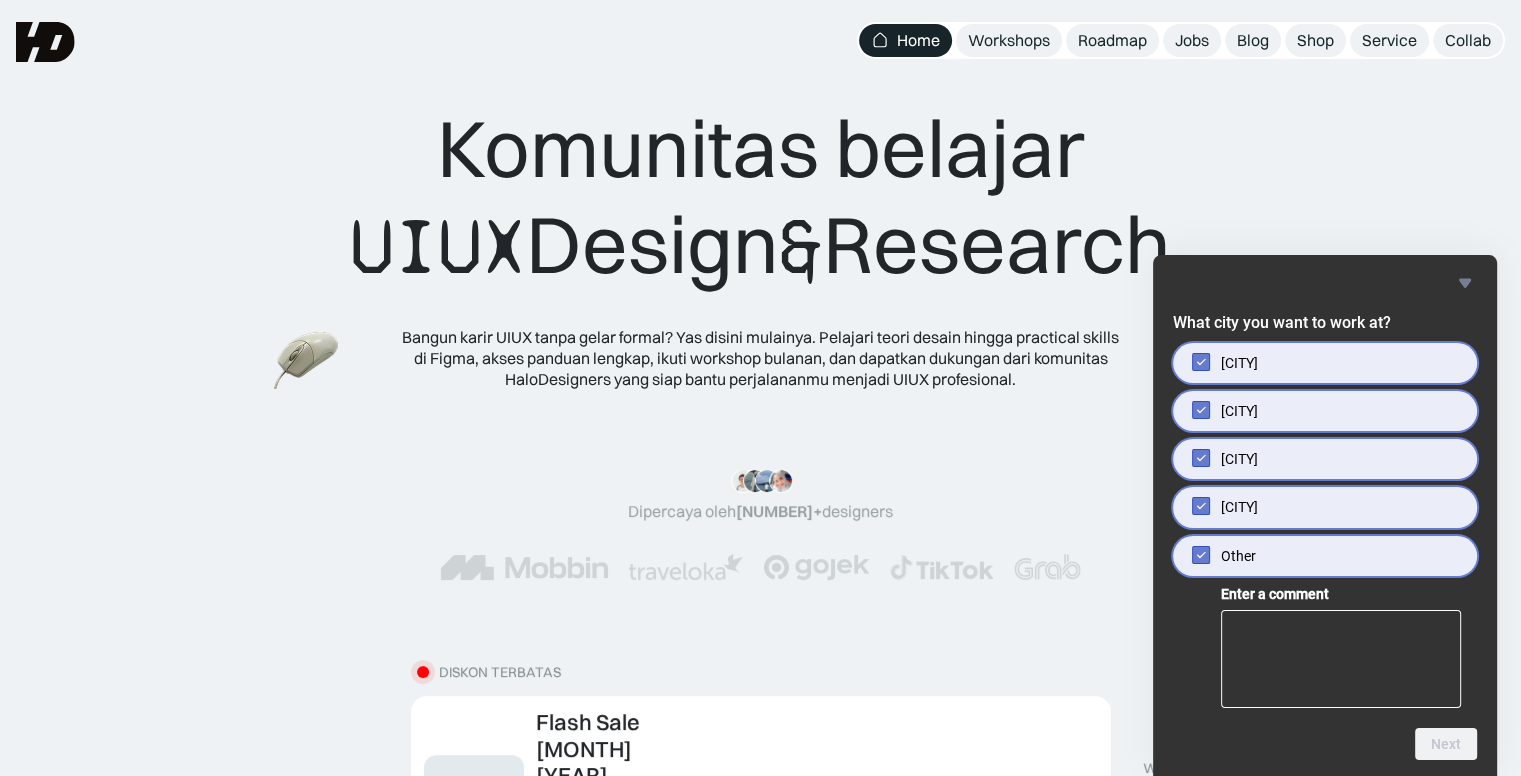 click 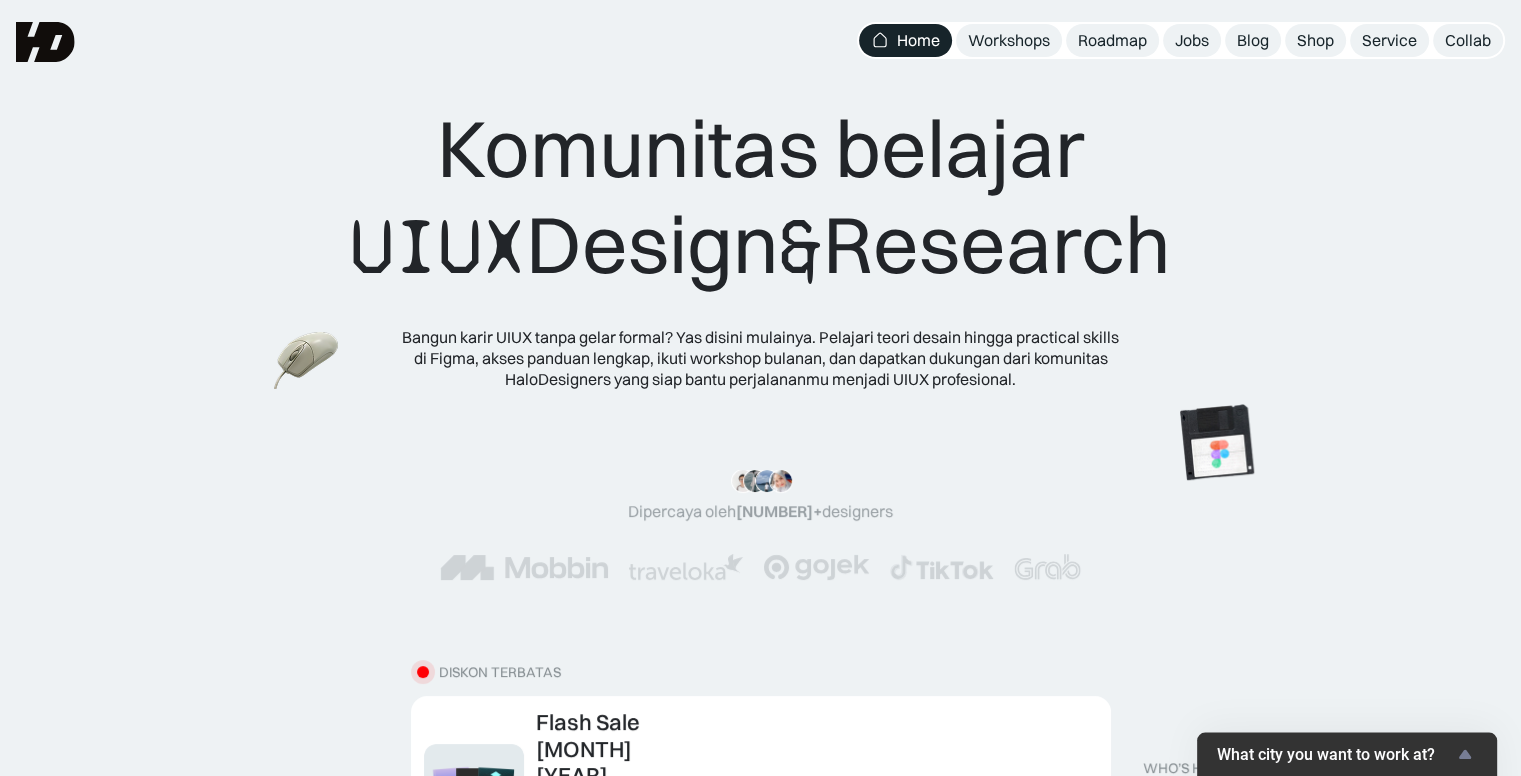 scroll, scrollTop: 0, scrollLeft: 0, axis: both 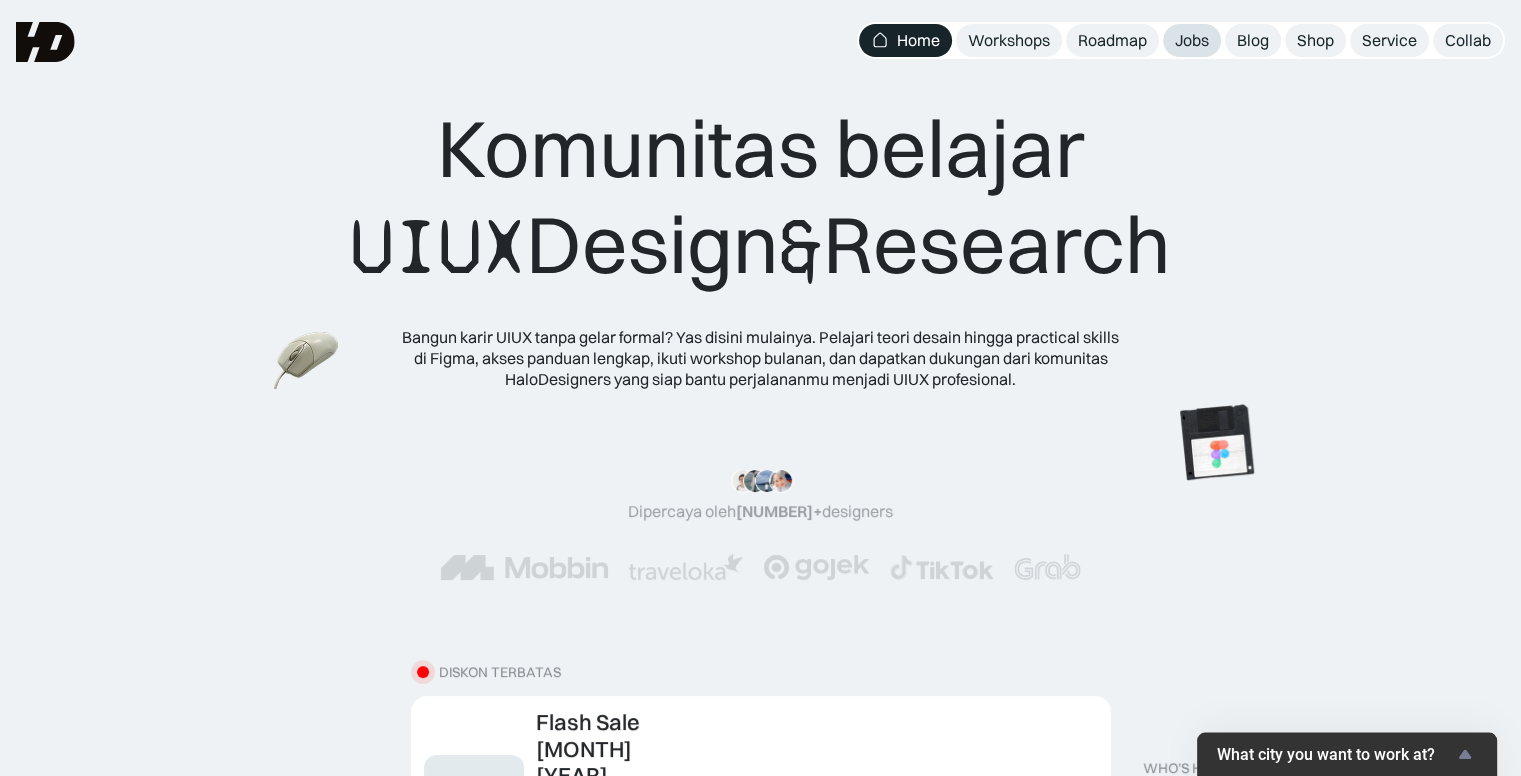click on "Jobs" at bounding box center (1192, 40) 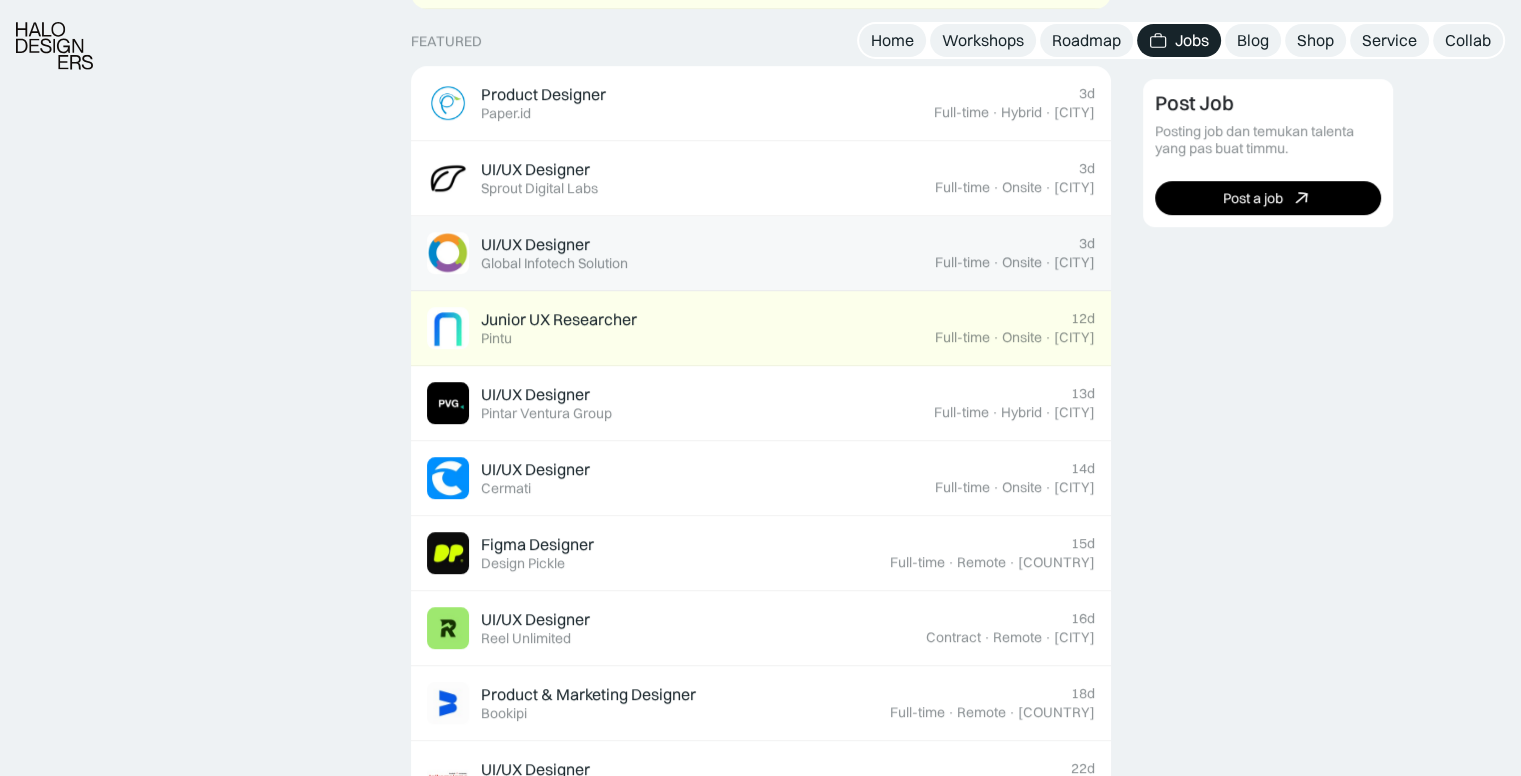 scroll, scrollTop: 1066, scrollLeft: 0, axis: vertical 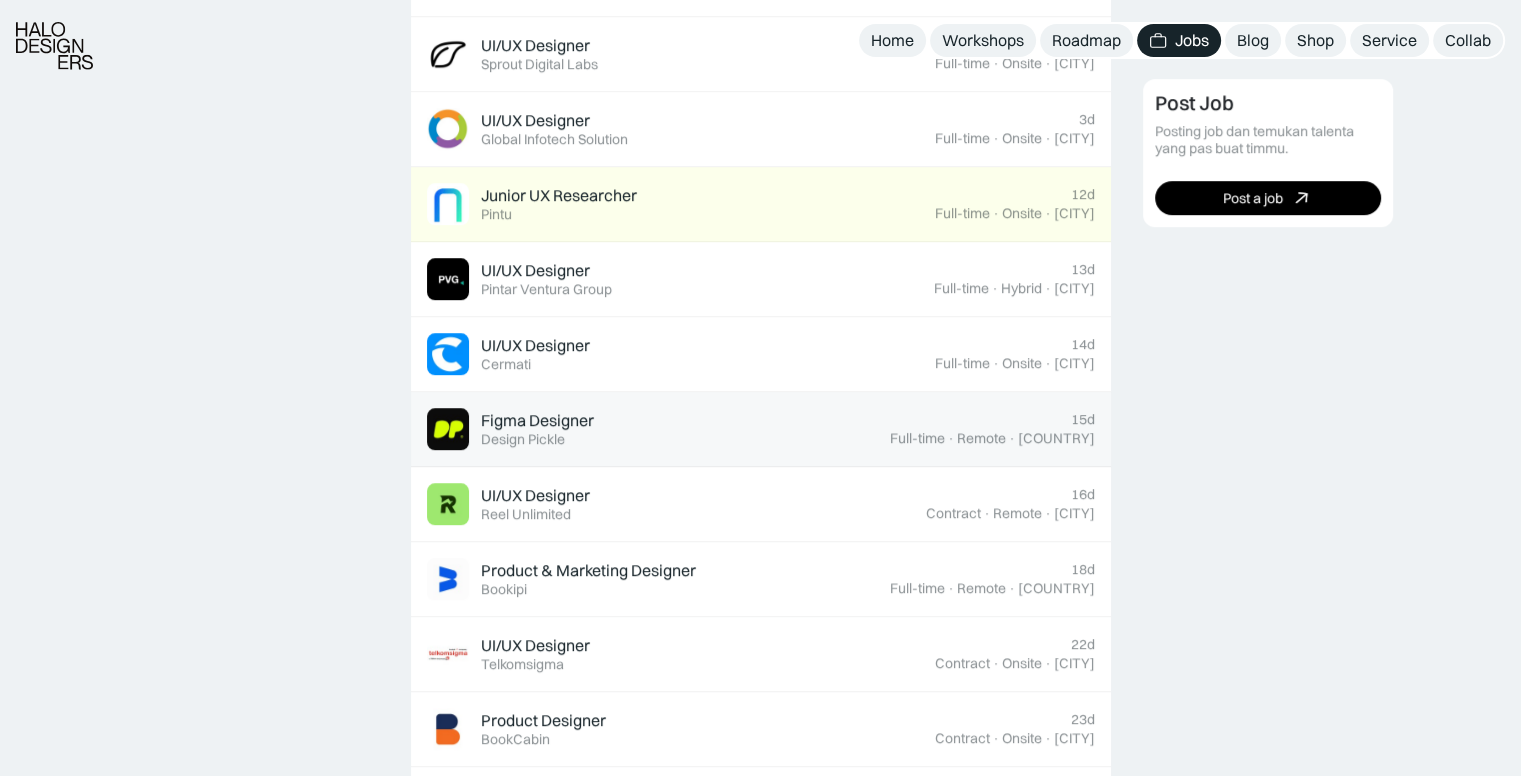 click on "Figma Designer Featured Design Pickle" at bounding box center (658, 429) 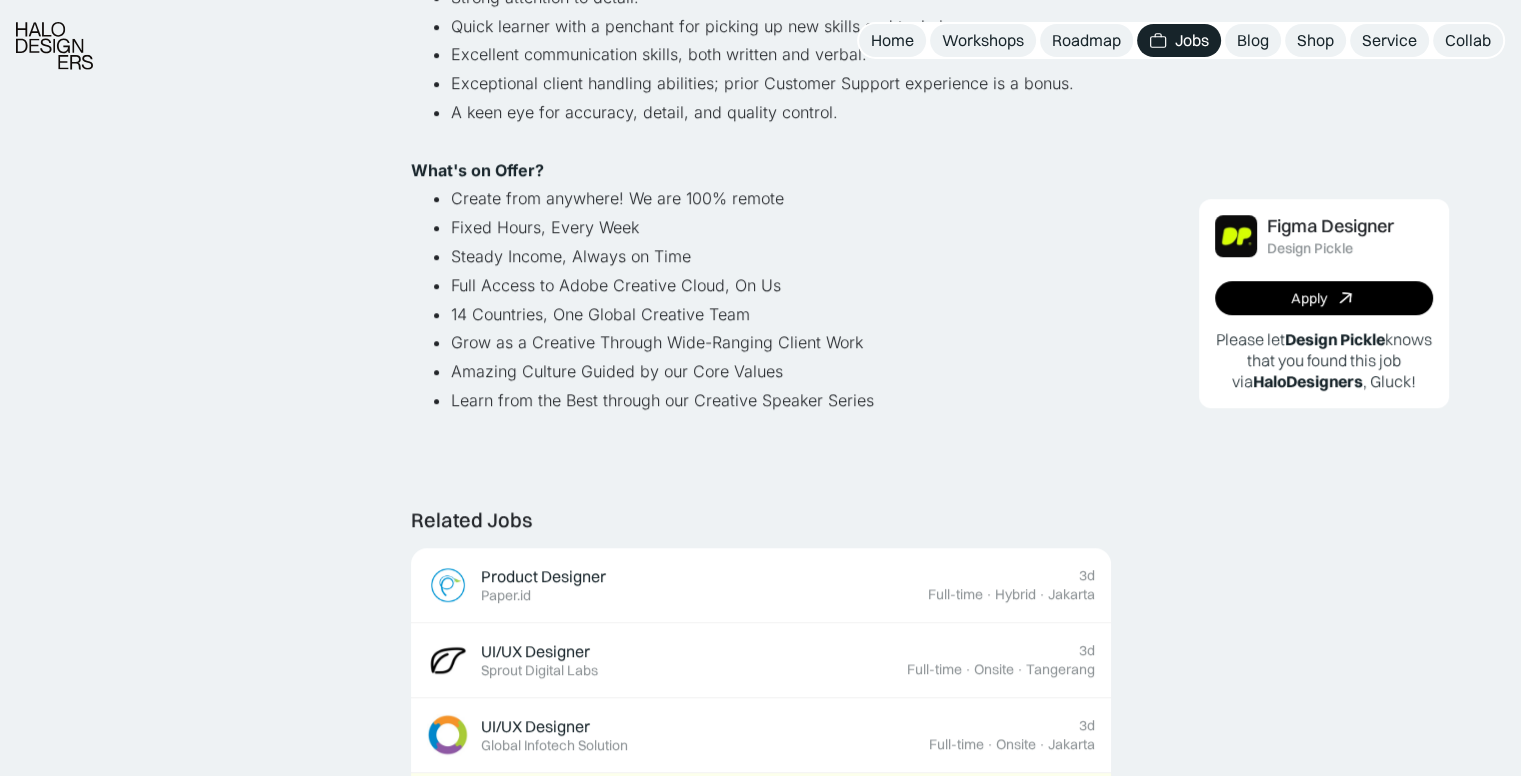 scroll, scrollTop: 1466, scrollLeft: 0, axis: vertical 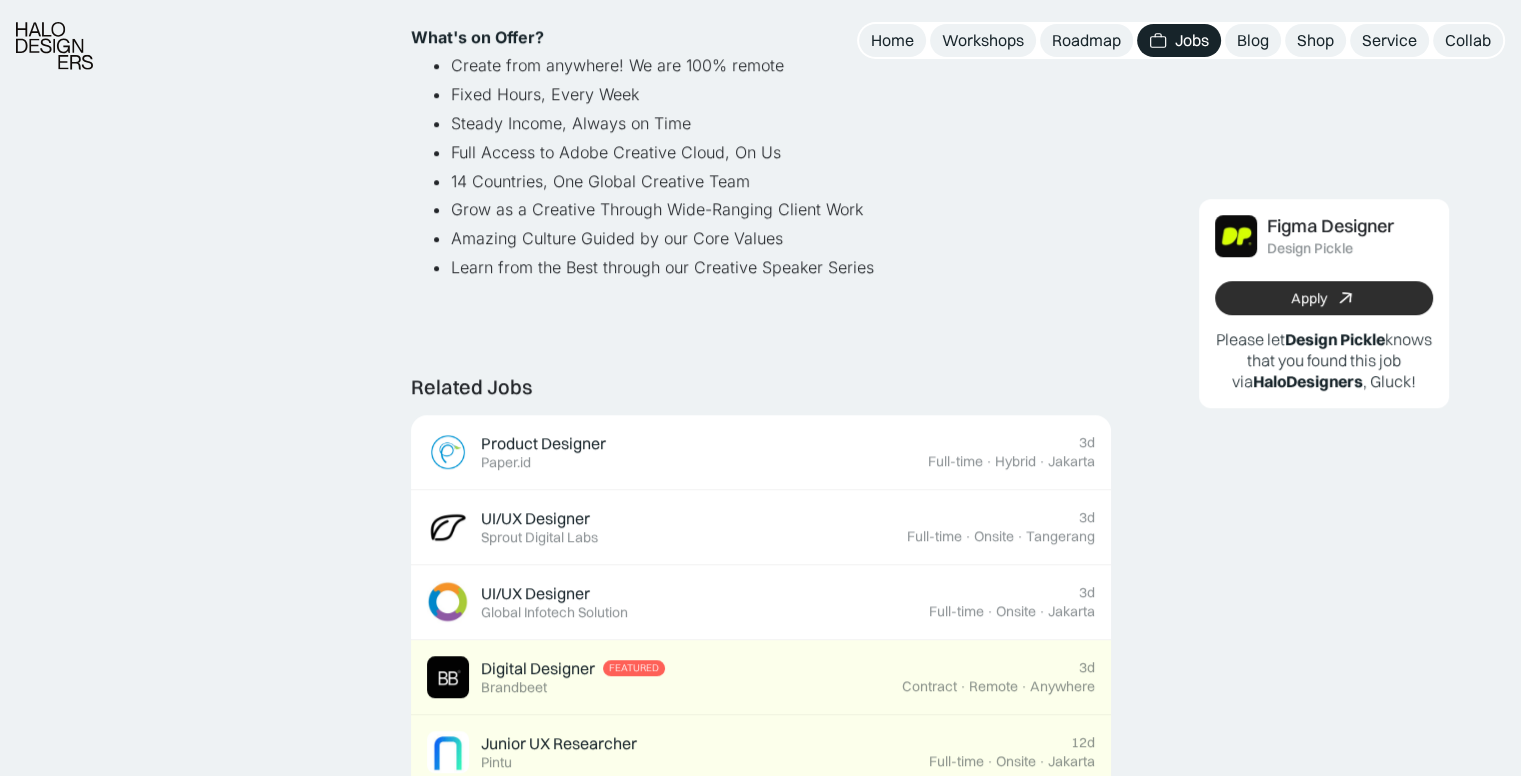 click on "Apply" at bounding box center [1309, 299] 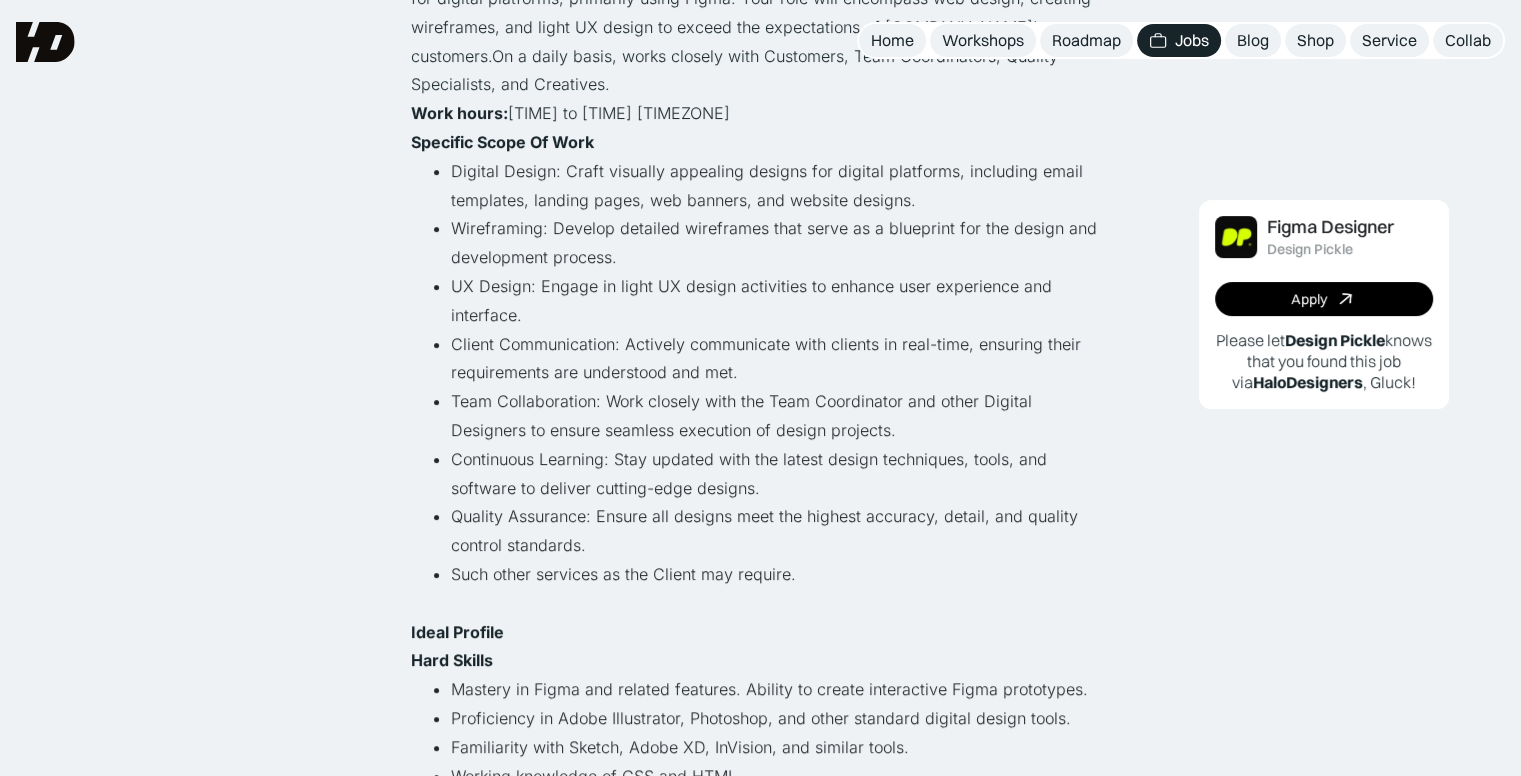 scroll, scrollTop: 0, scrollLeft: 0, axis: both 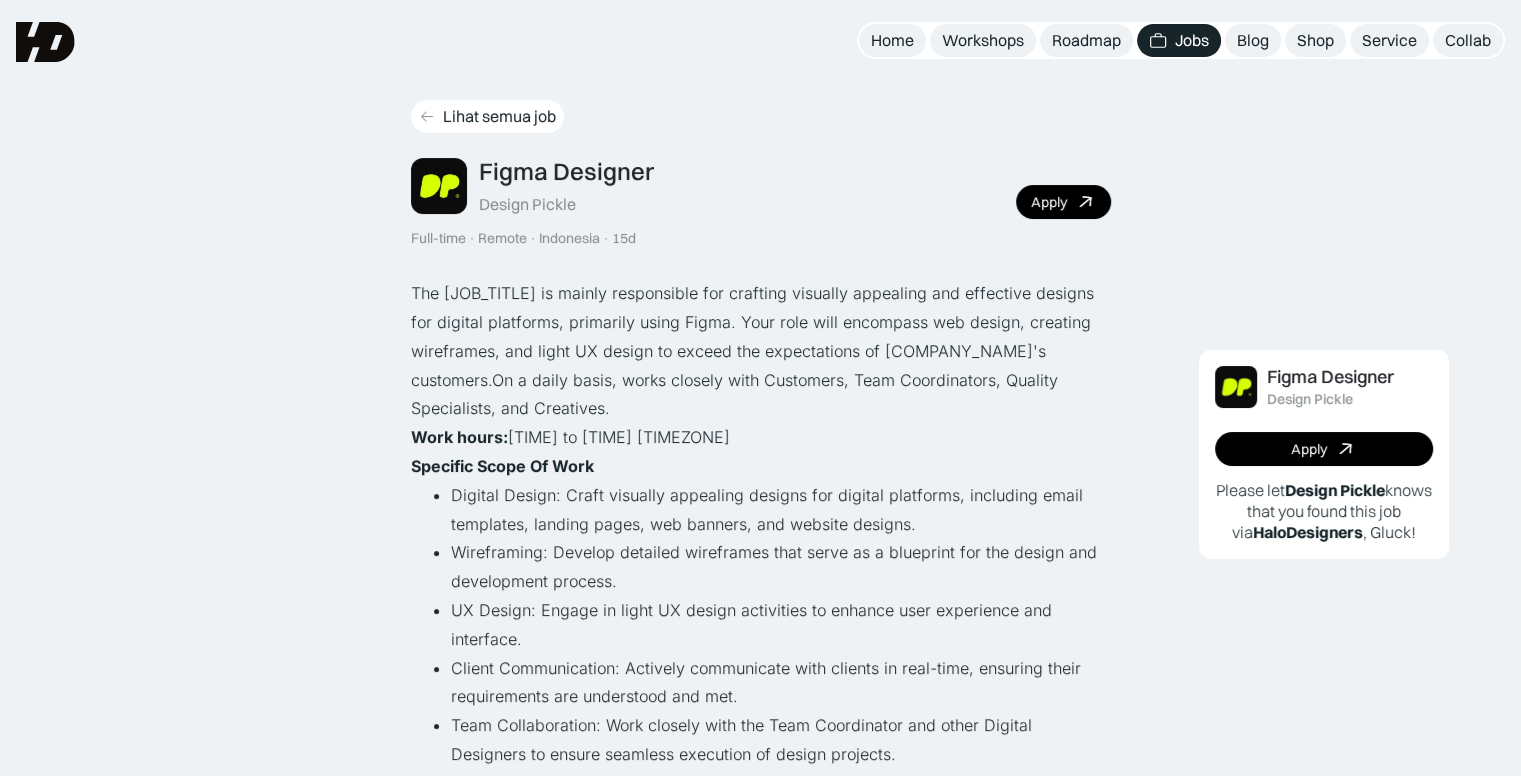 click on "Lihat semua job" at bounding box center (499, 116) 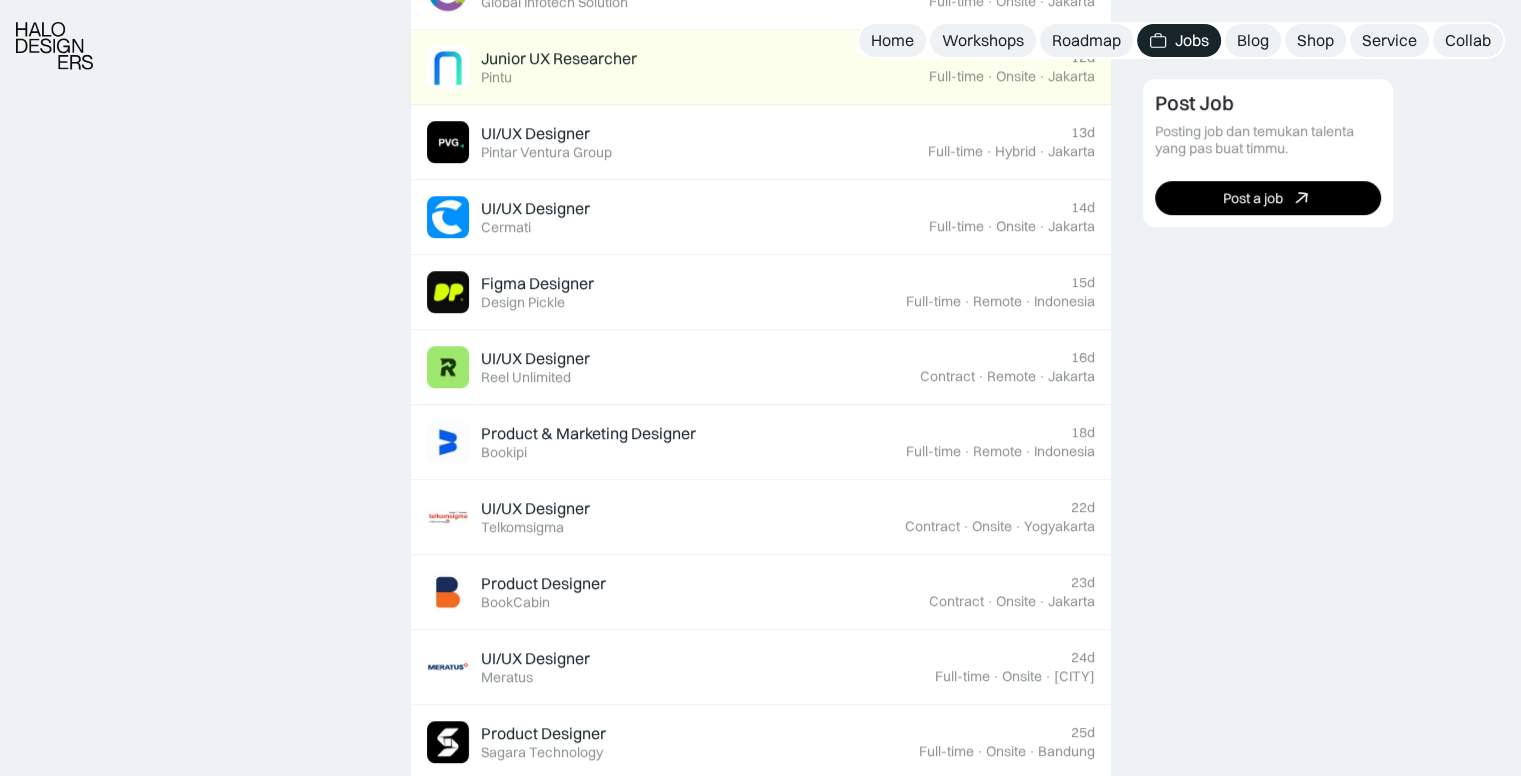 scroll, scrollTop: 1207, scrollLeft: 0, axis: vertical 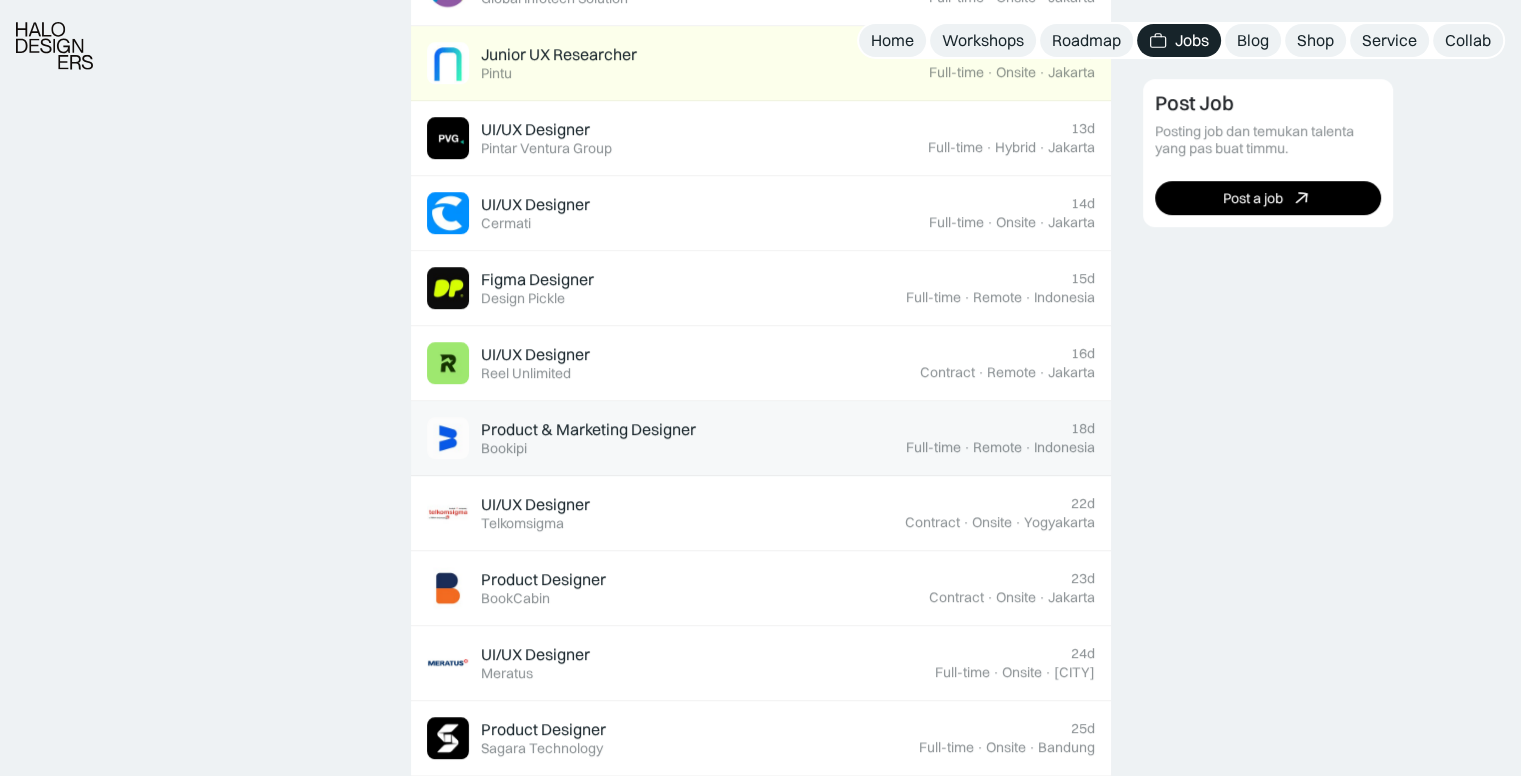 click on "Product & Marketing Designer Featured Bookipi" at bounding box center (666, 438) 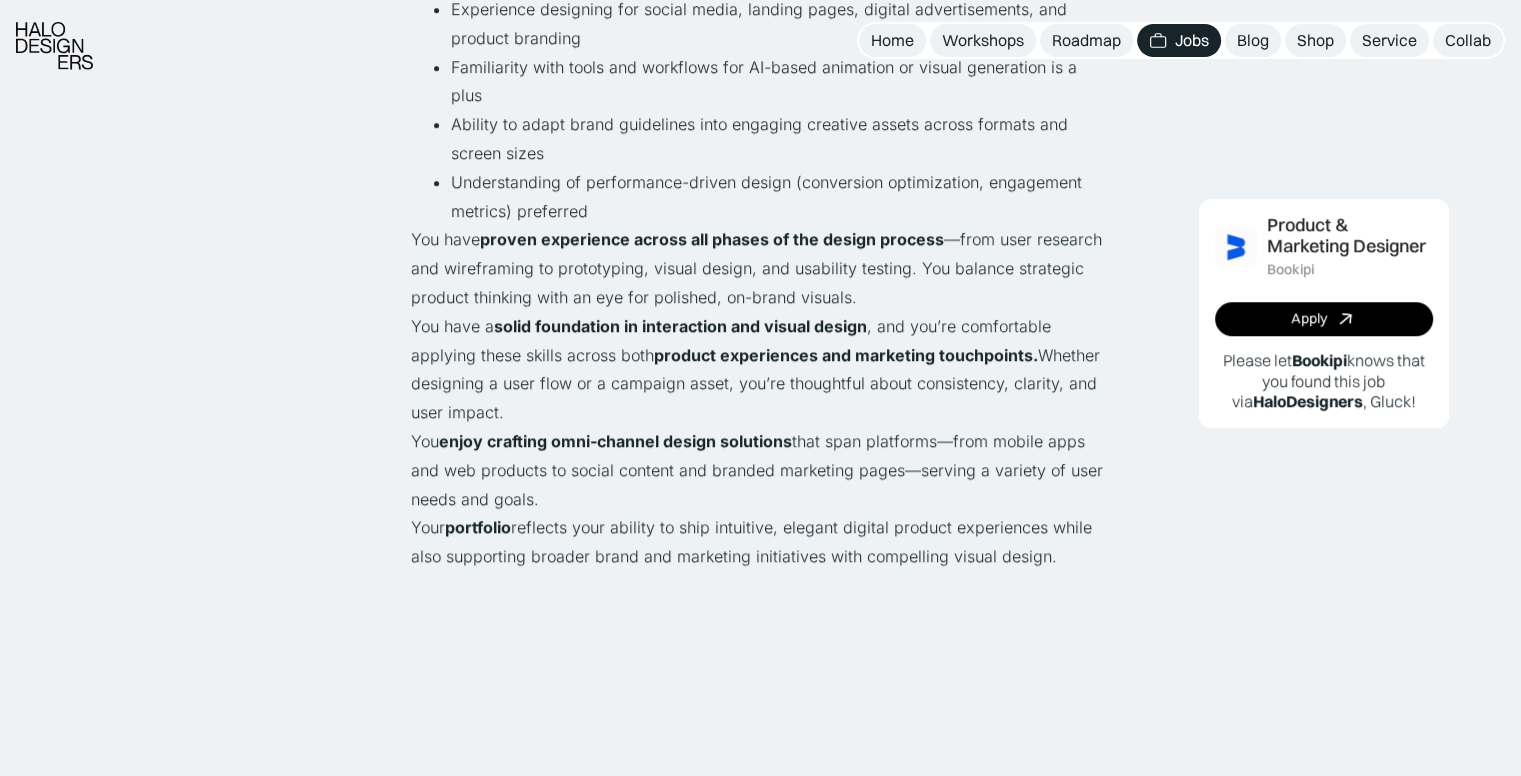 scroll, scrollTop: 1466, scrollLeft: 0, axis: vertical 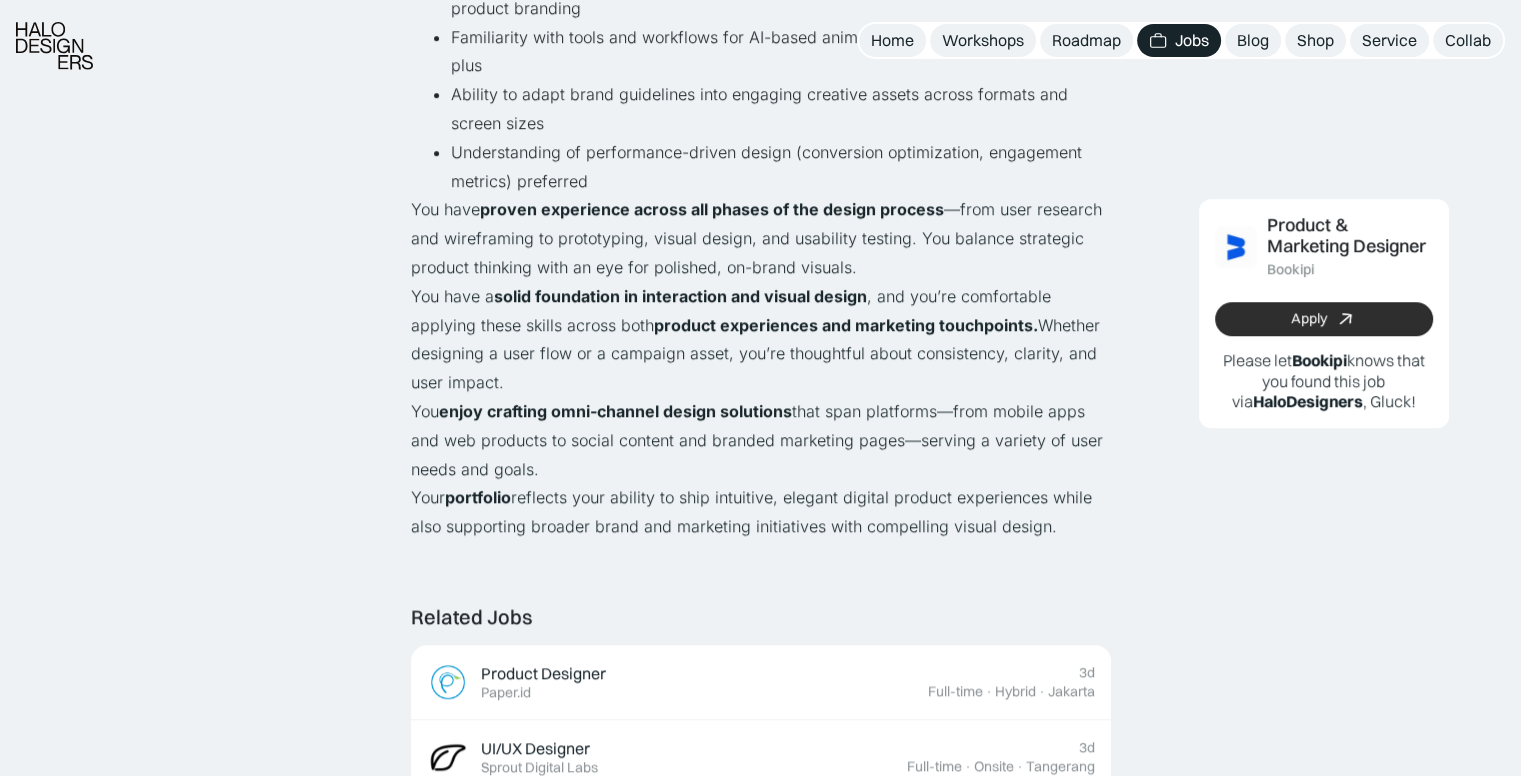 click on "Apply" at bounding box center [1324, 319] 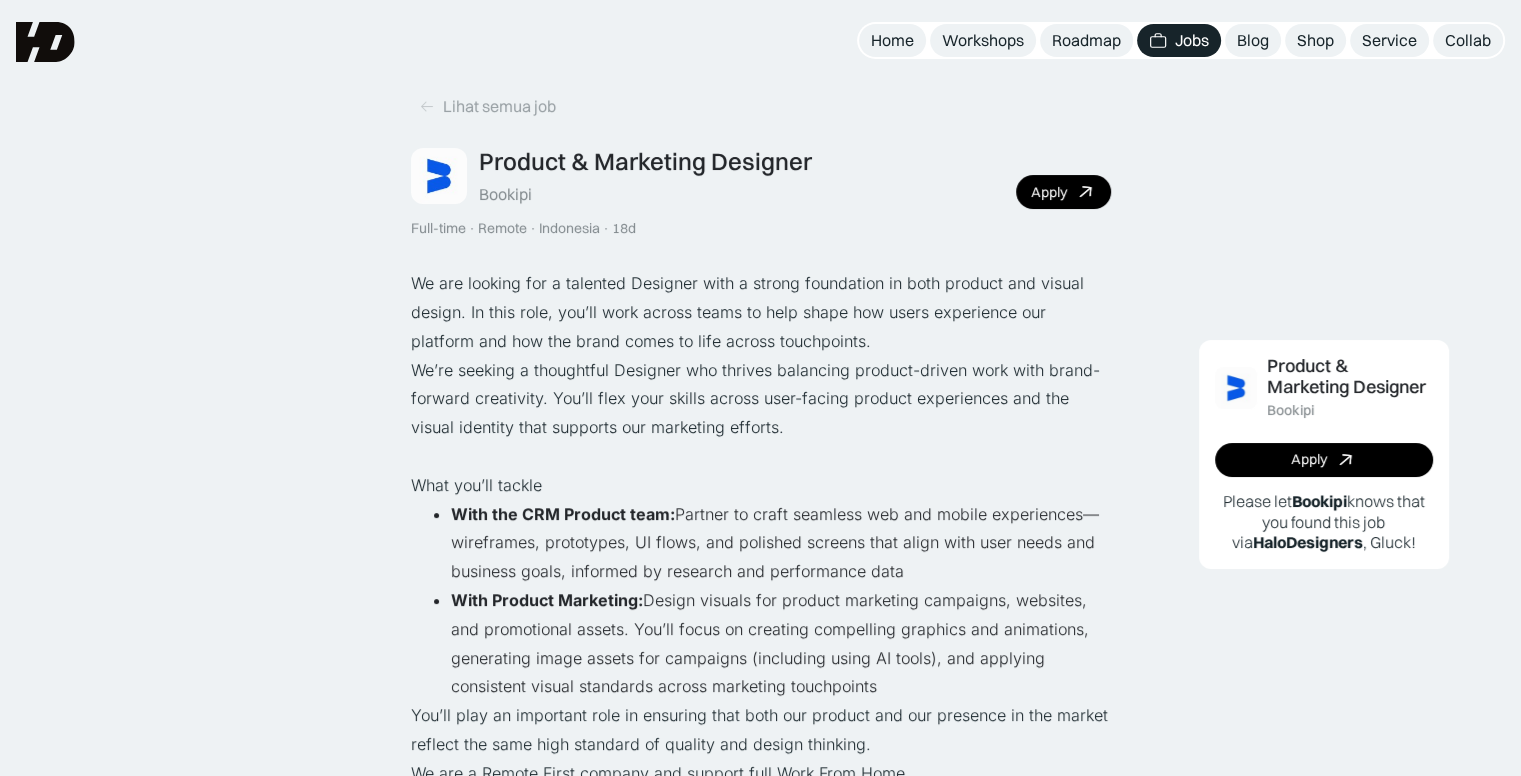 scroll, scrollTop: 0, scrollLeft: 0, axis: both 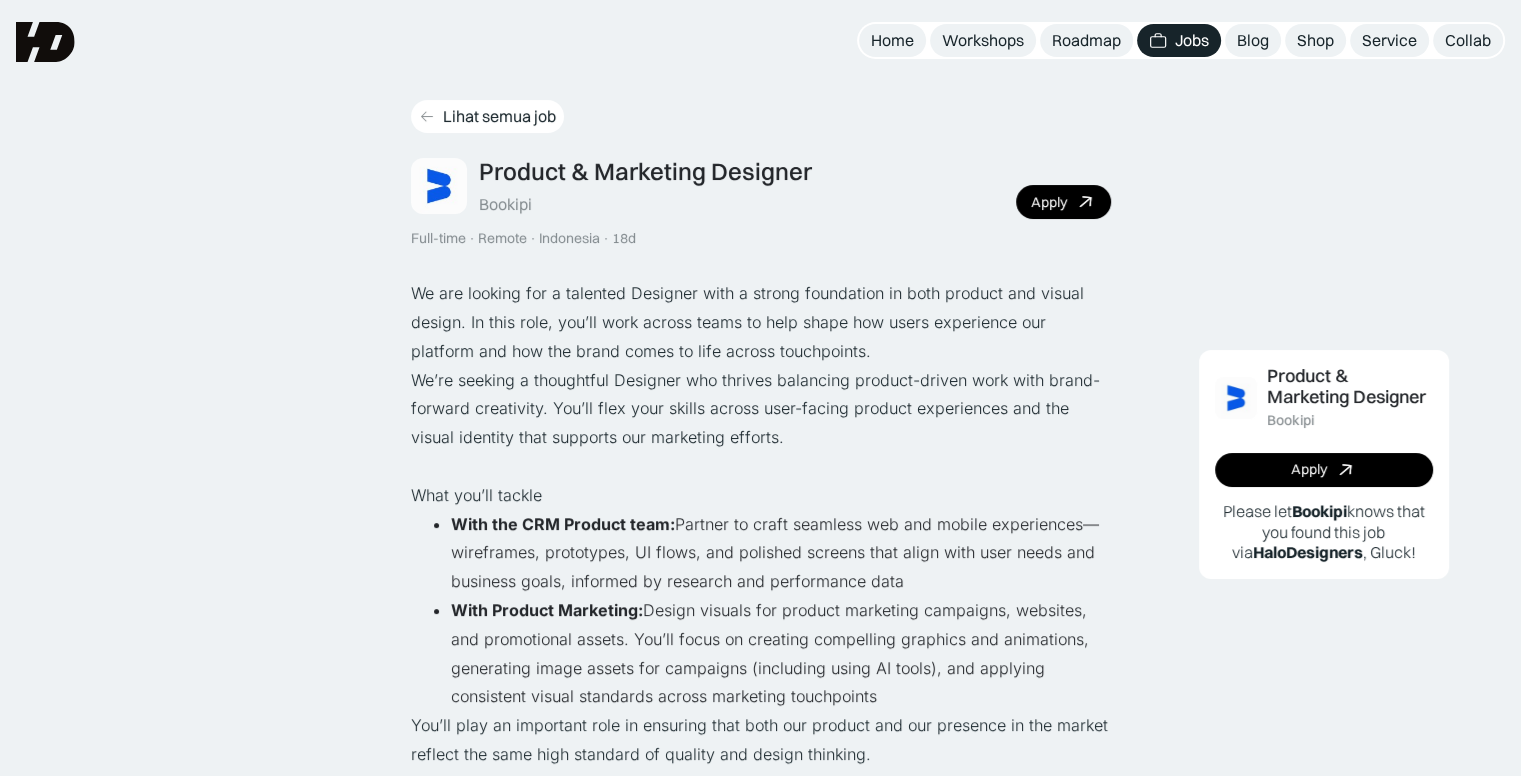 click on "Lihat semua job" at bounding box center [499, 116] 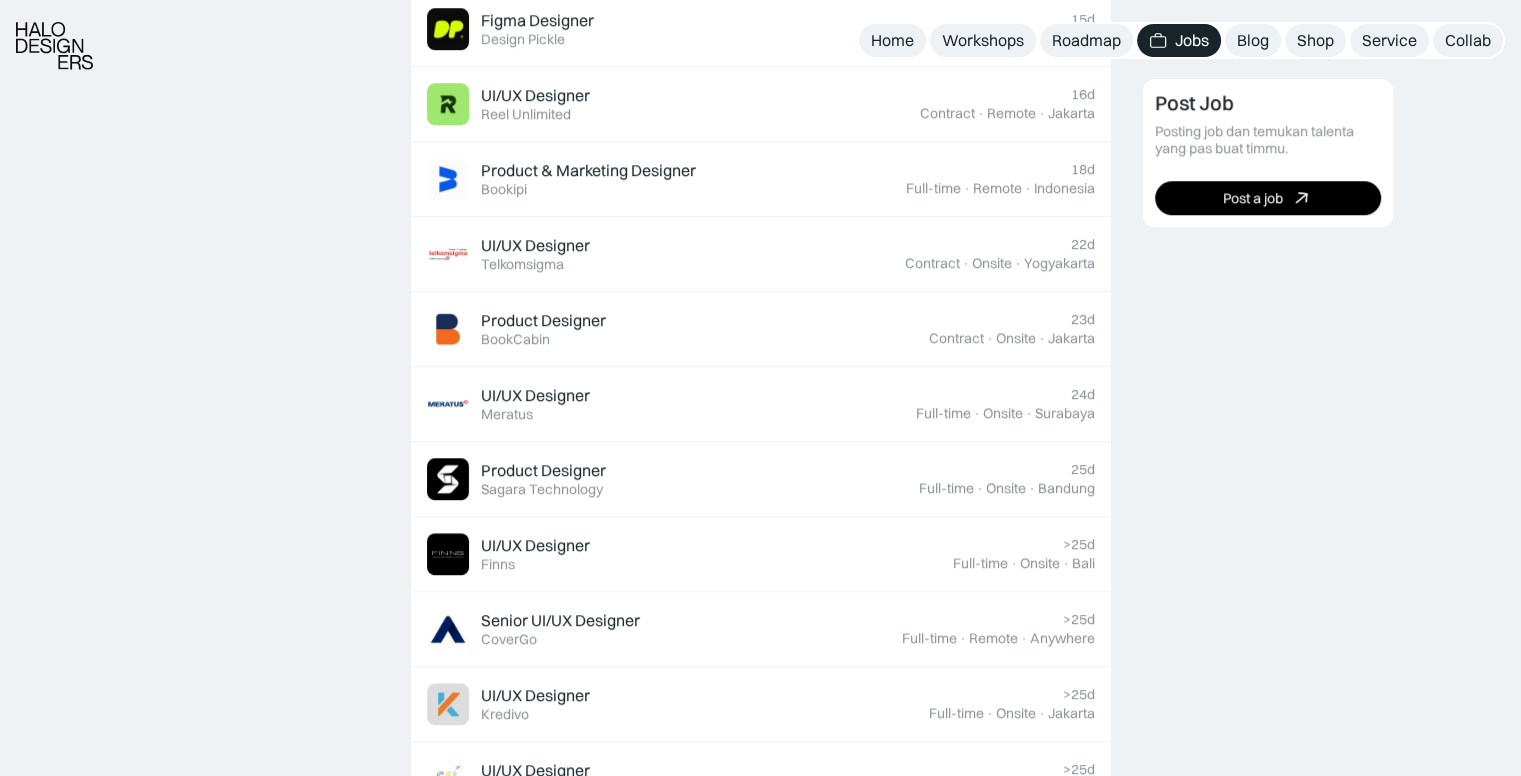 scroll, scrollTop: 1866, scrollLeft: 0, axis: vertical 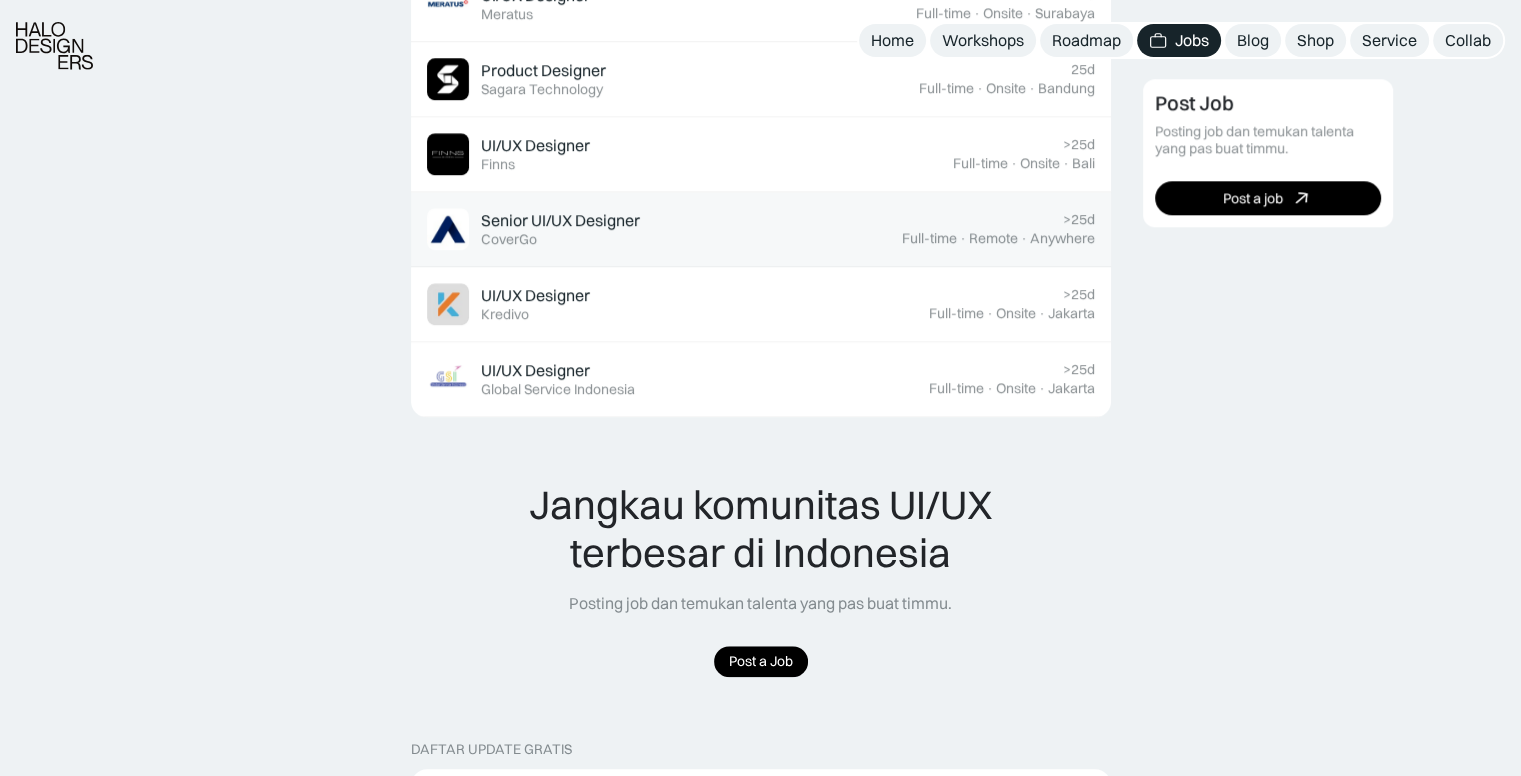 click on "Senior UI/UX Designer Featured CoverGo" at bounding box center [560, 229] 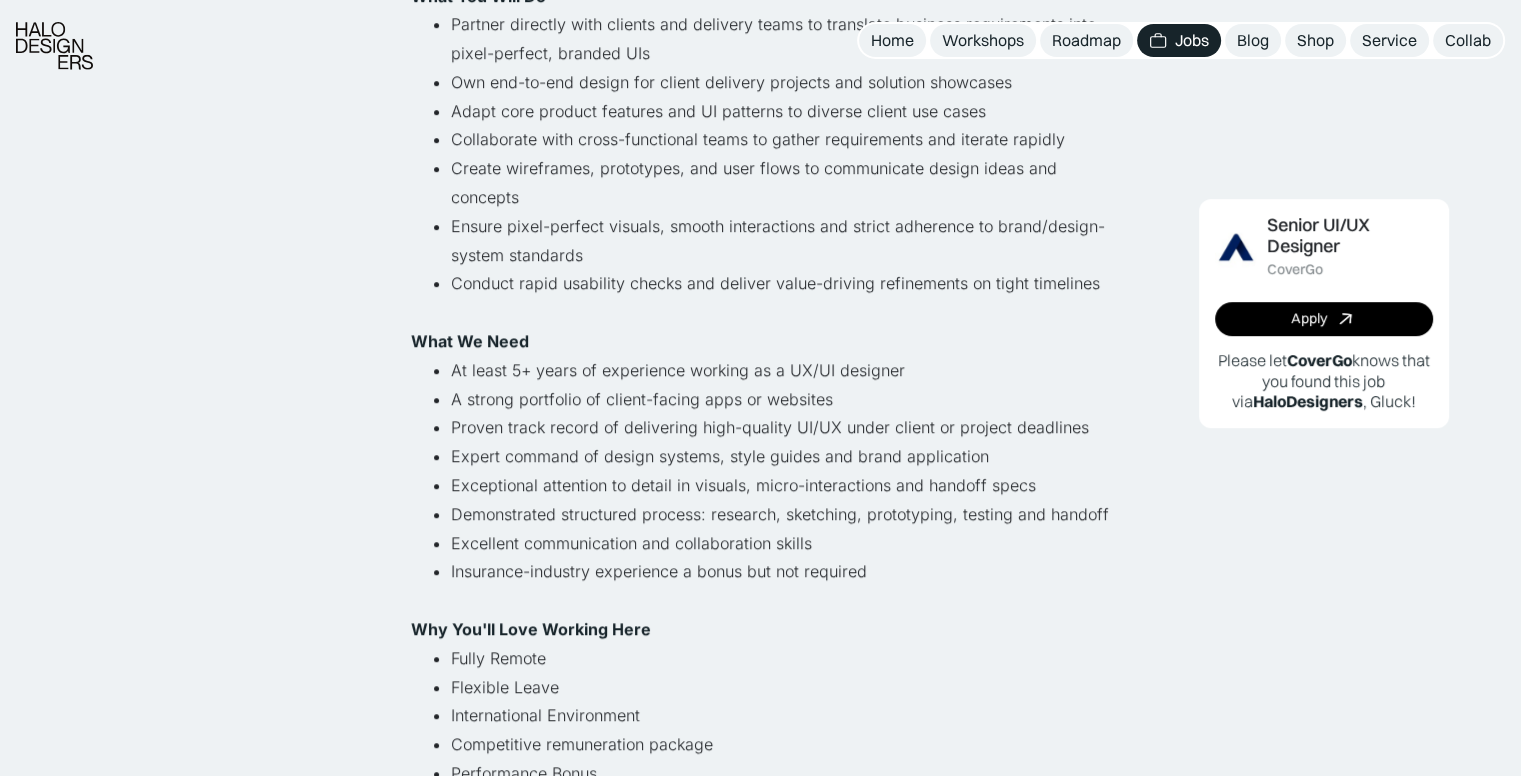 scroll, scrollTop: 1200, scrollLeft: 0, axis: vertical 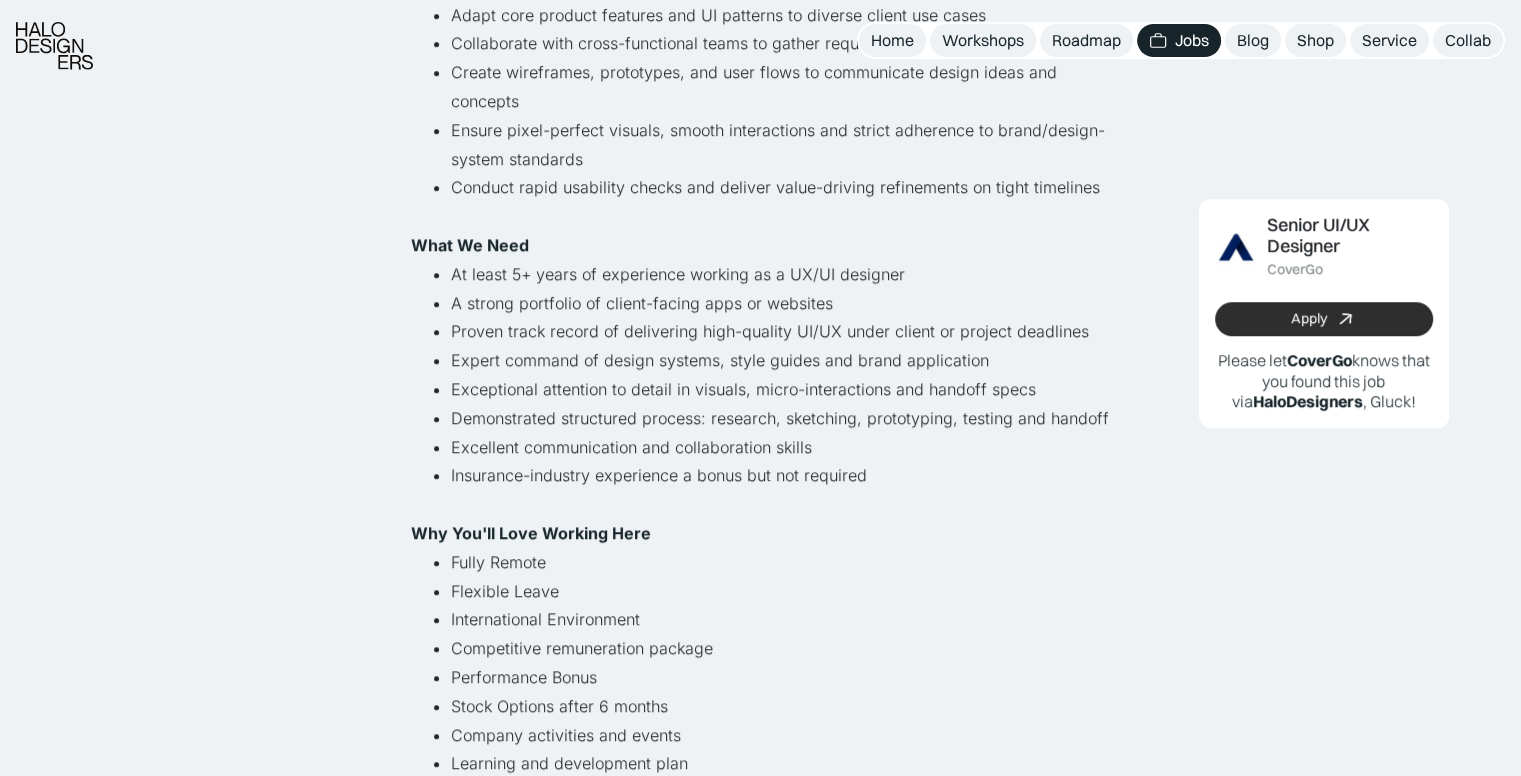 click on "Apply" at bounding box center [1309, 319] 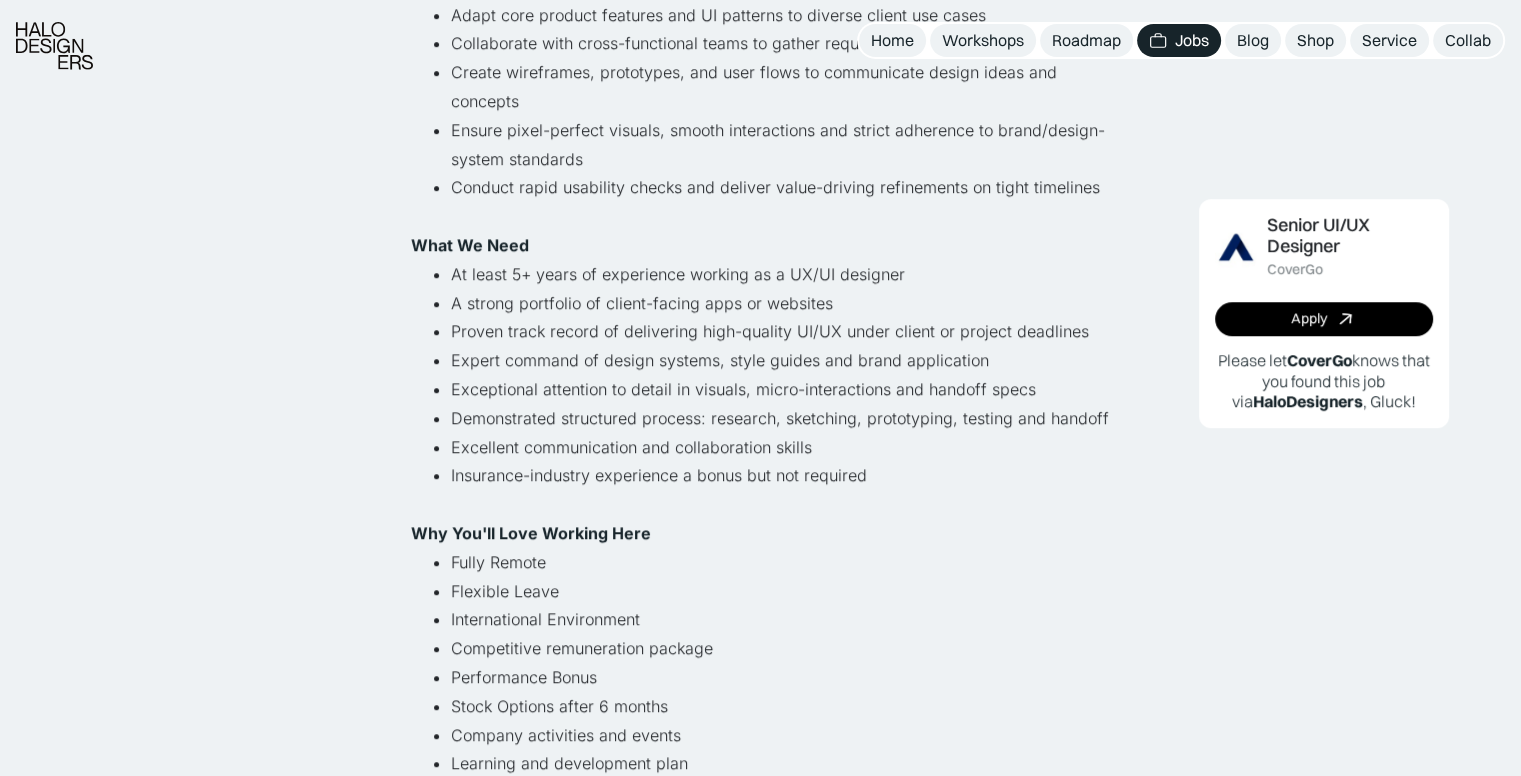 click at bounding box center [54, 46] 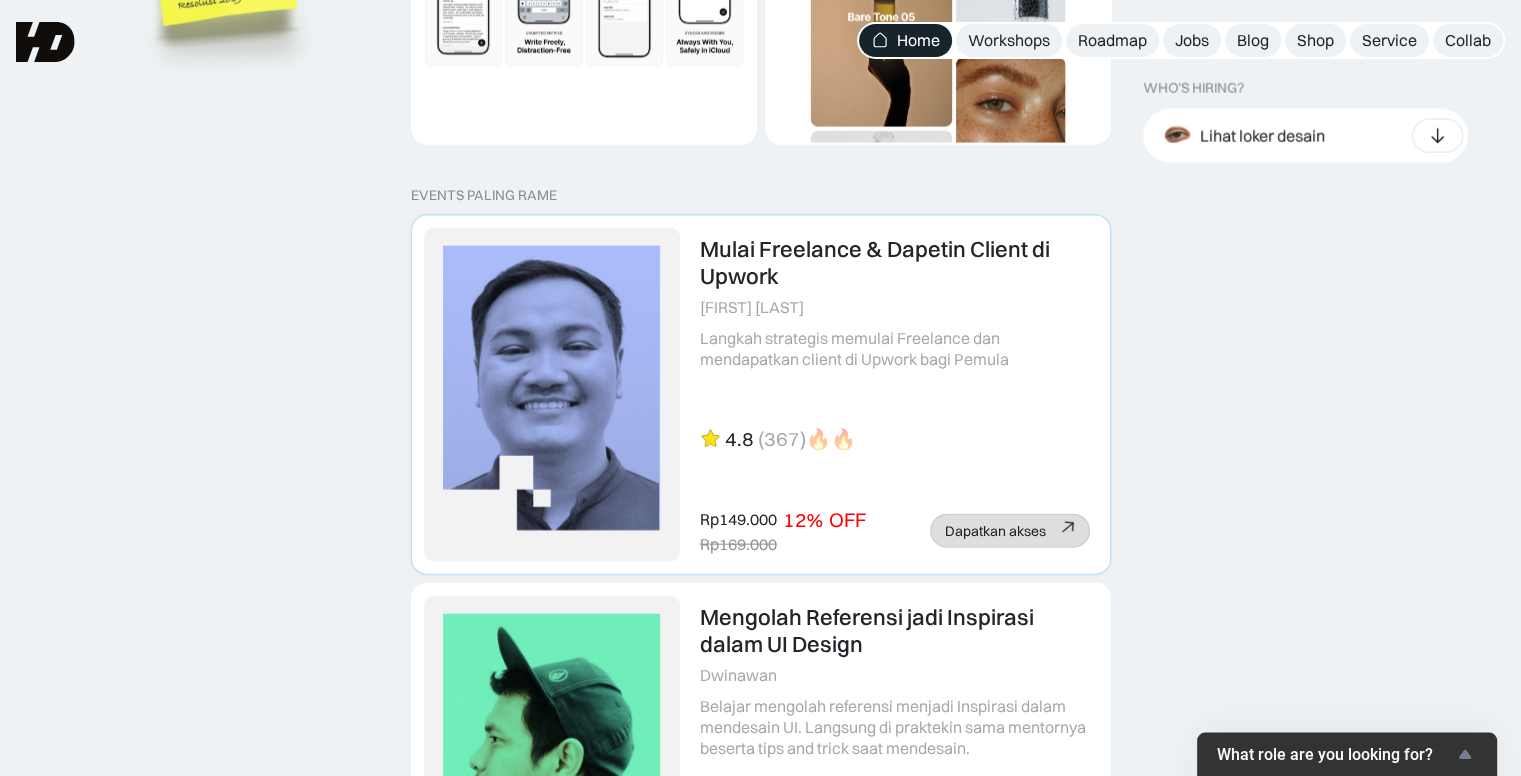 scroll, scrollTop: 4400, scrollLeft: 0, axis: vertical 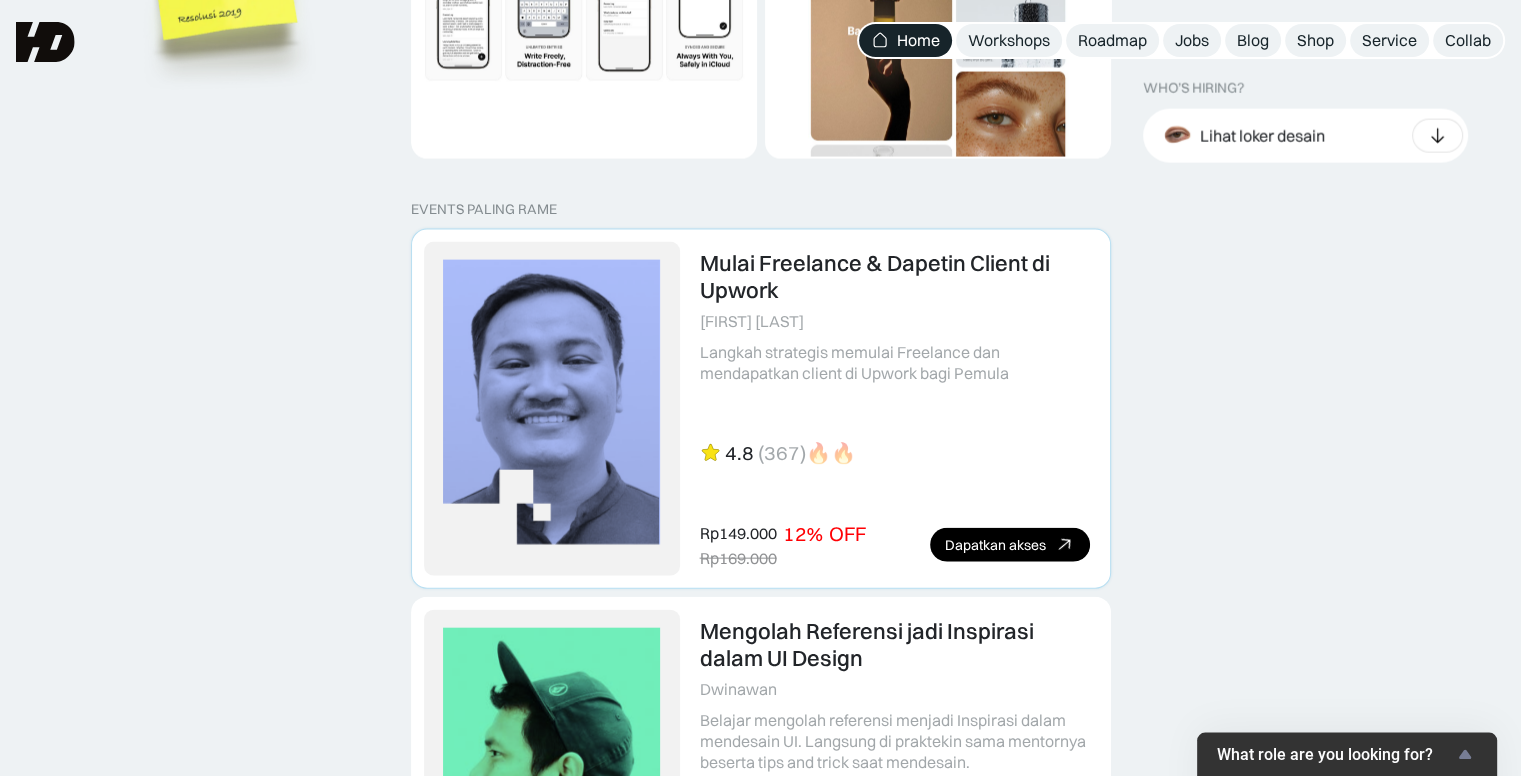 click at bounding box center (761, 409) 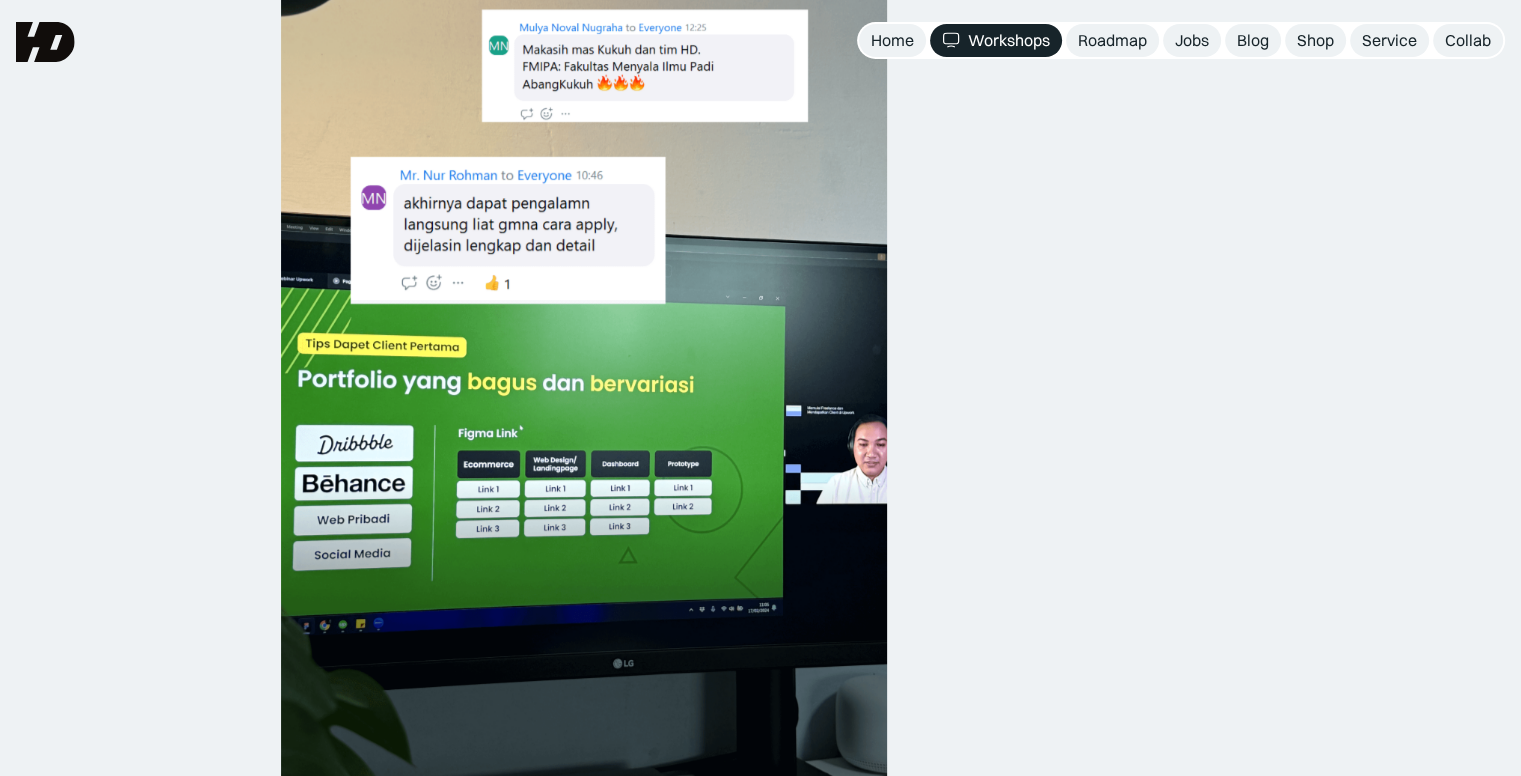 scroll, scrollTop: 2000, scrollLeft: 0, axis: vertical 